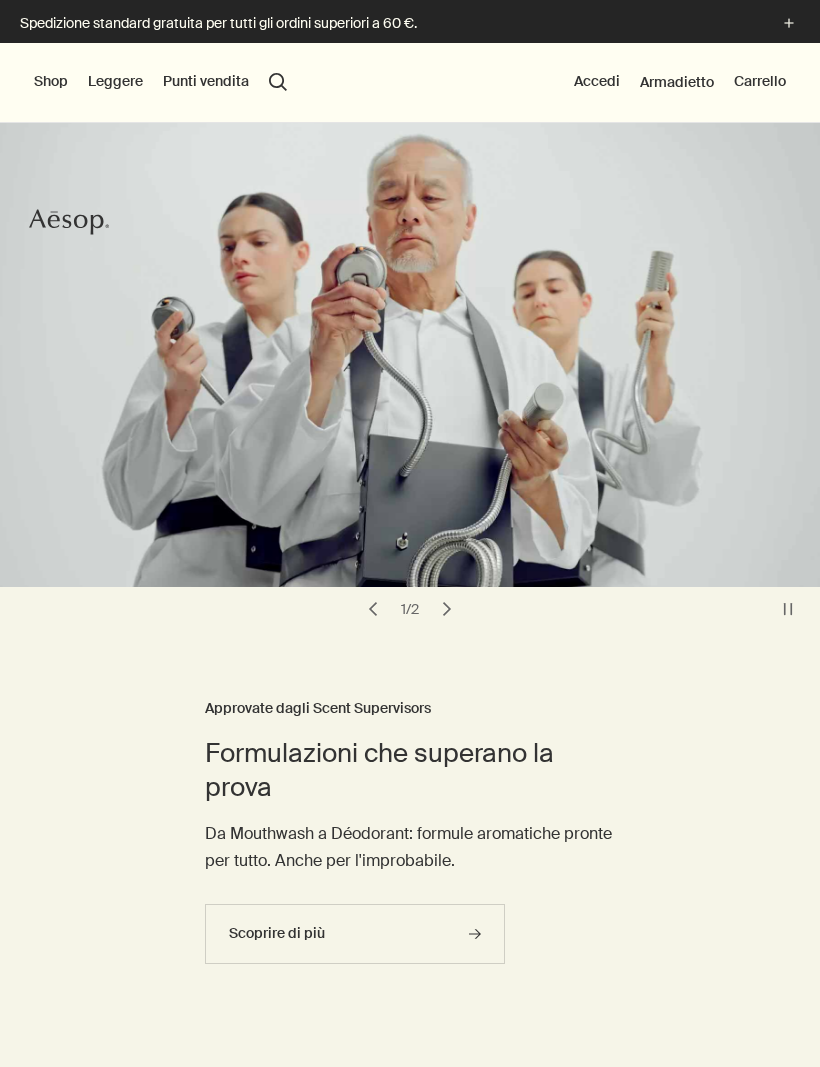 scroll, scrollTop: 0, scrollLeft: 0, axis: both 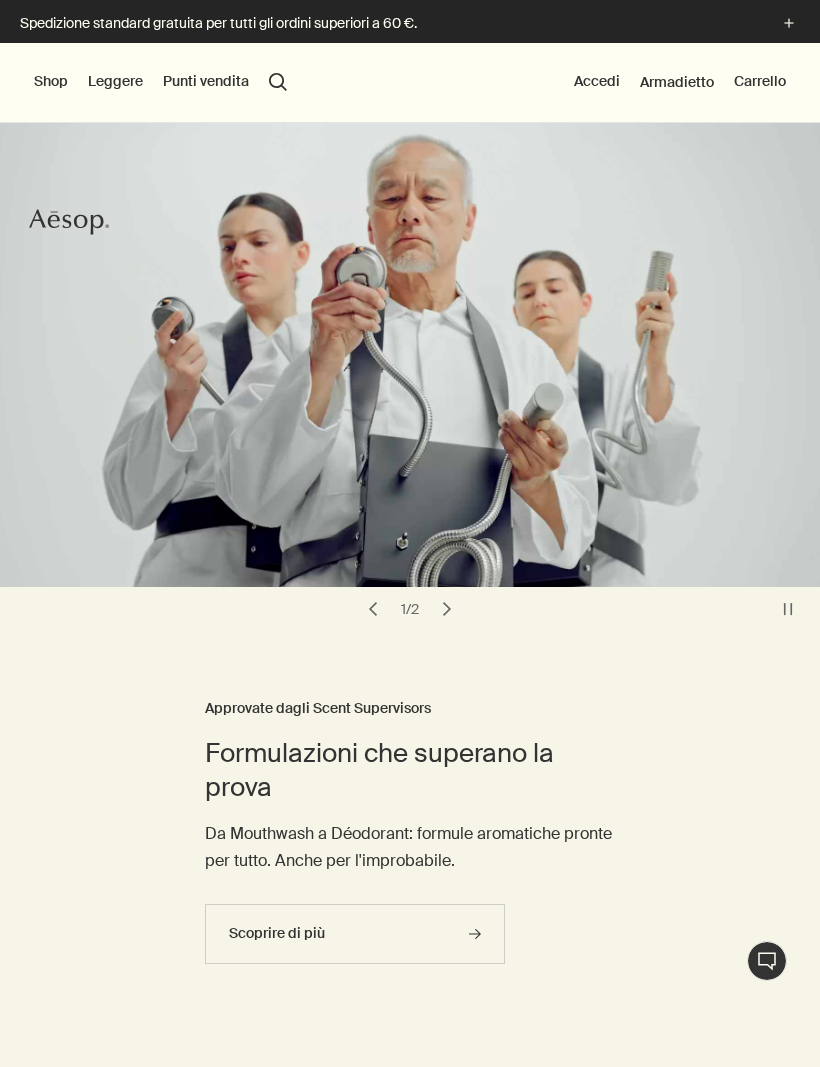click on "Shop" at bounding box center (51, 82) 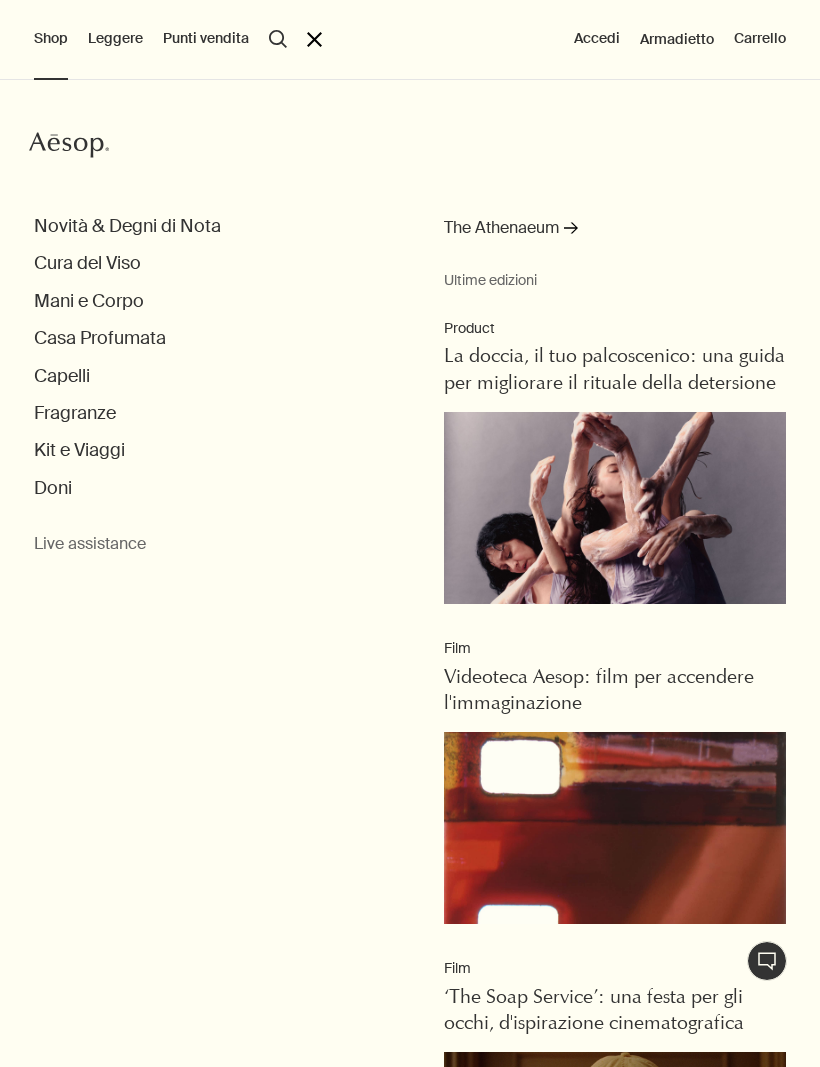 click on "Mani e Corpo" at bounding box center (89, 301) 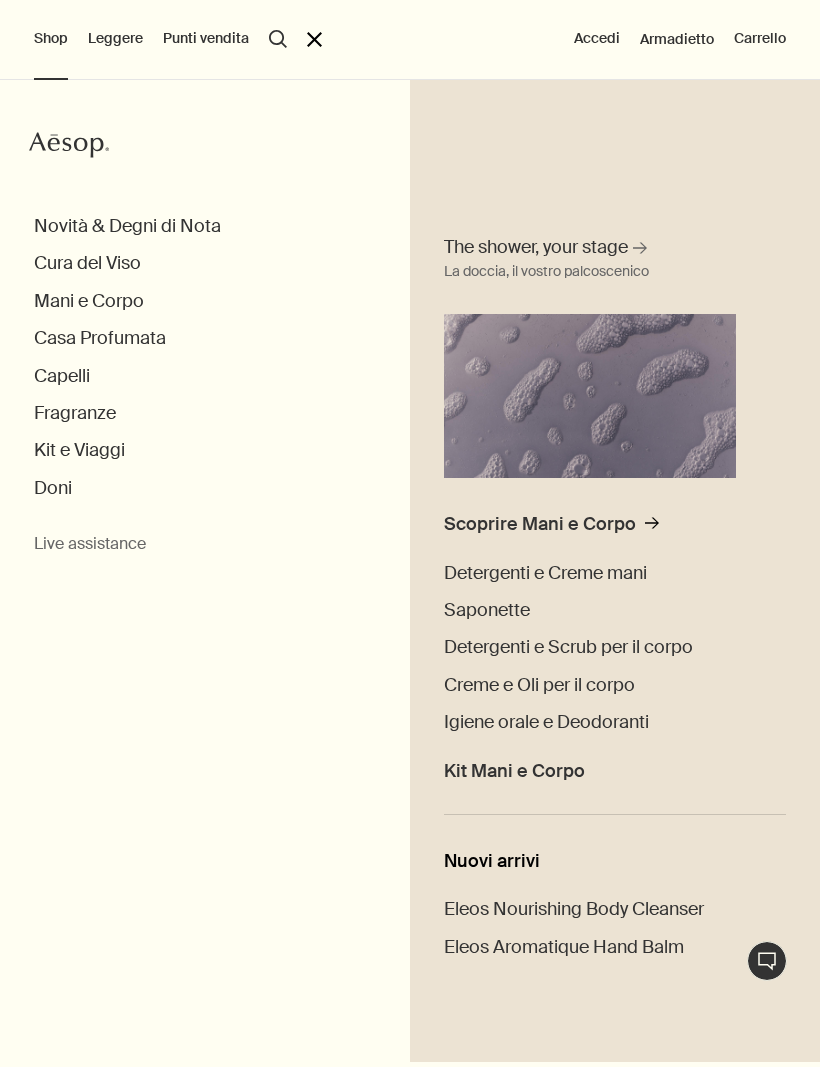 click on "Mani e Corpo" at bounding box center [89, 301] 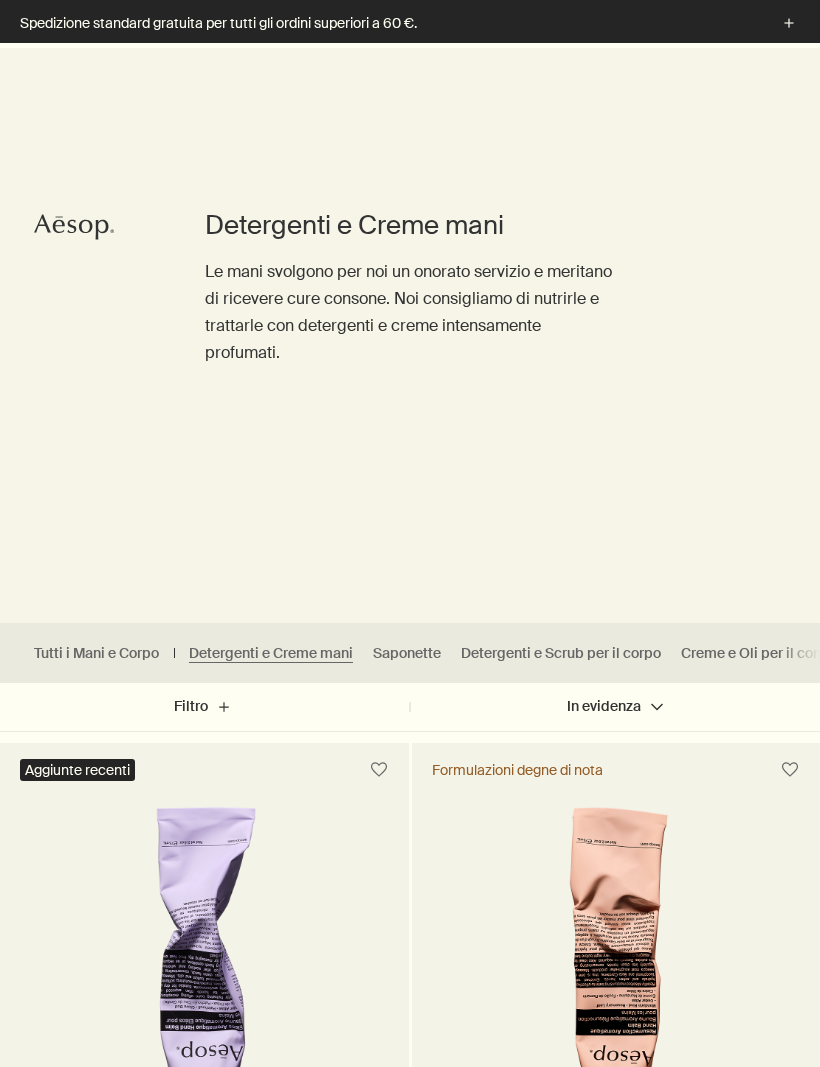 scroll, scrollTop: 903, scrollLeft: 0, axis: vertical 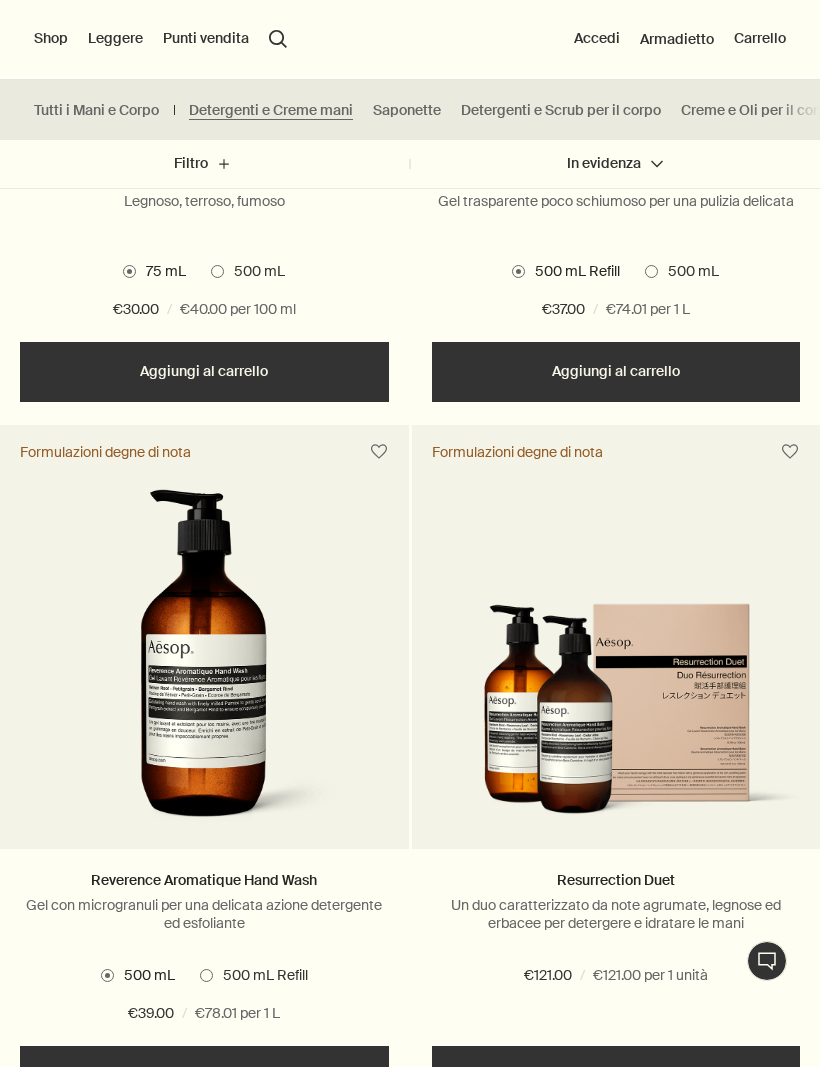 click on "500 mL" at bounding box center (688, 272) 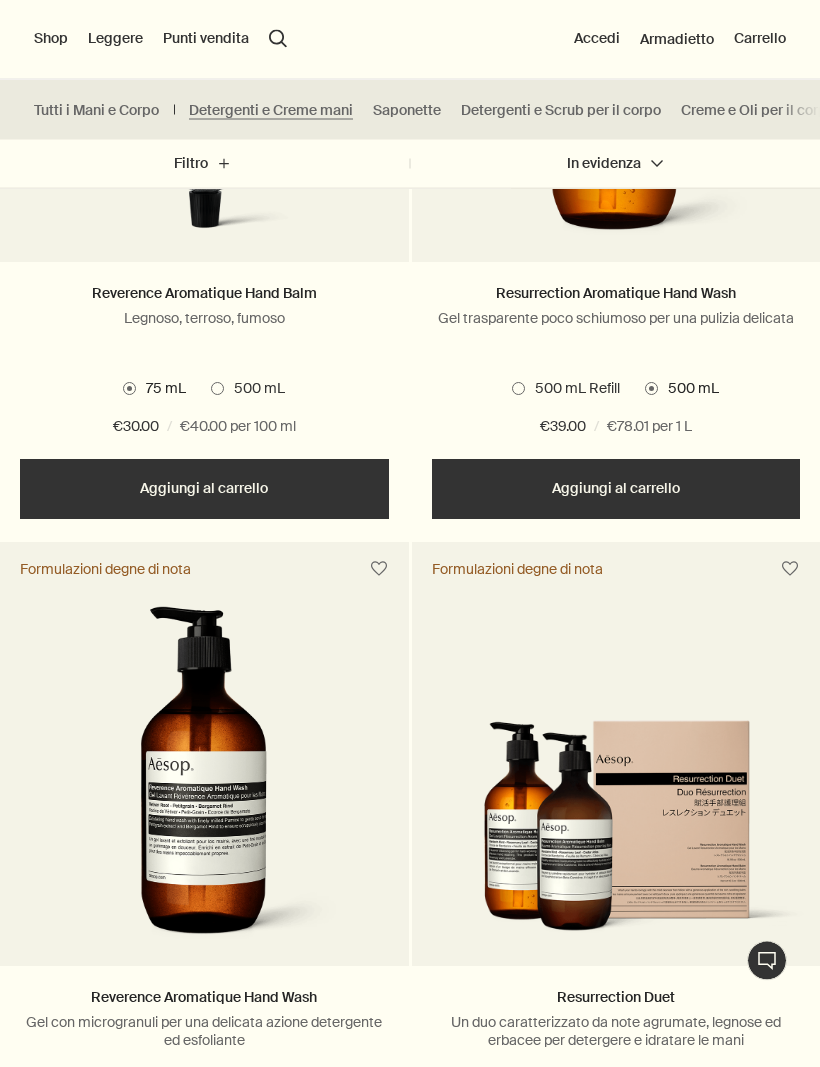 scroll, scrollTop: 1602, scrollLeft: 0, axis: vertical 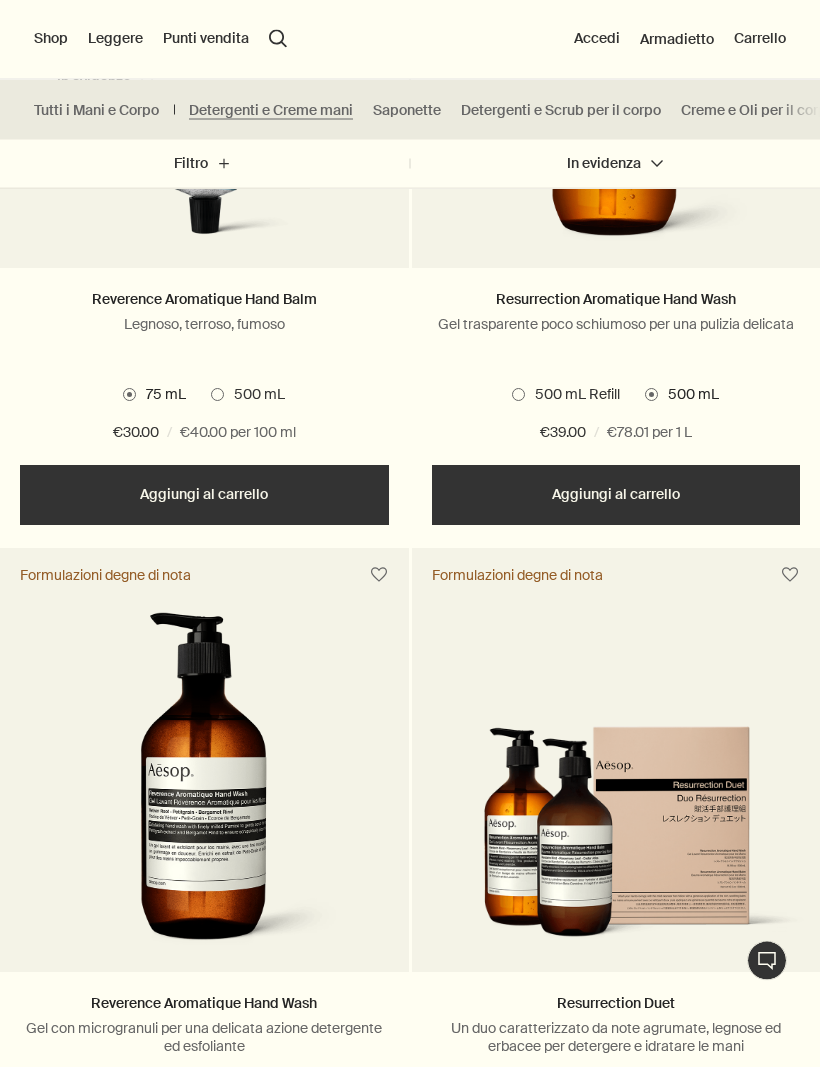 click on "500 mL Refill 500 mL" at bounding box center [616, 396] 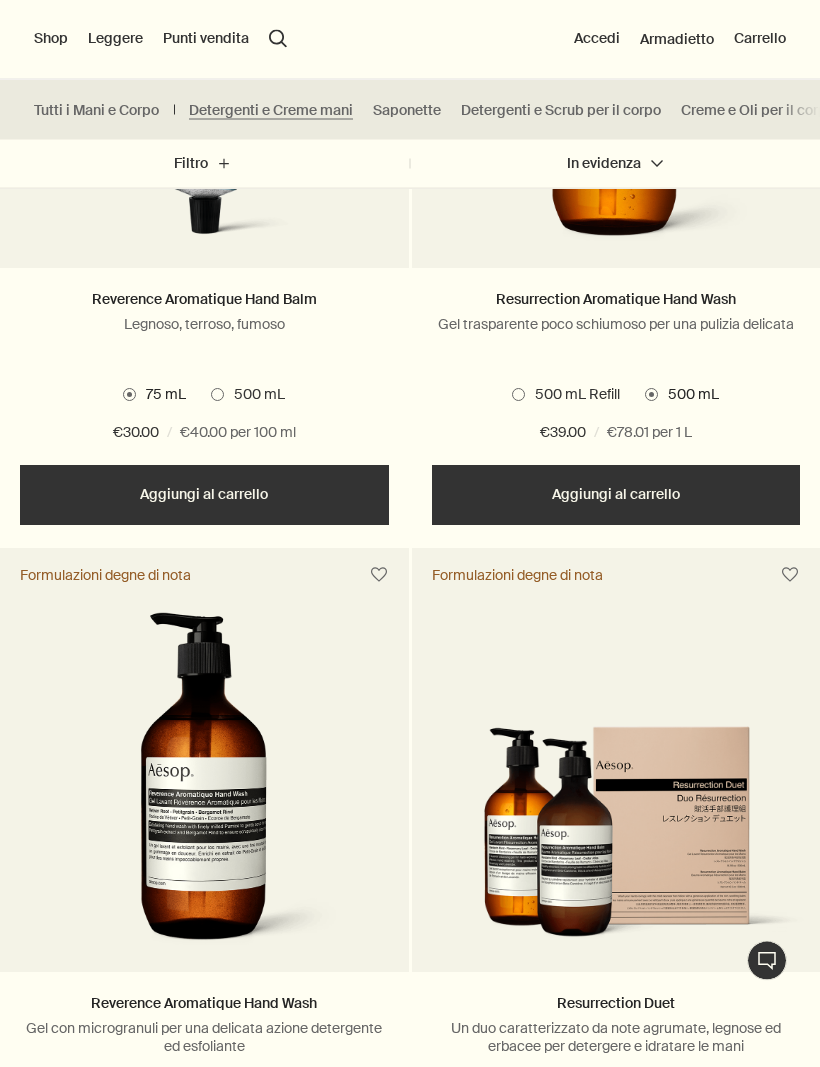 click at bounding box center [518, 395] 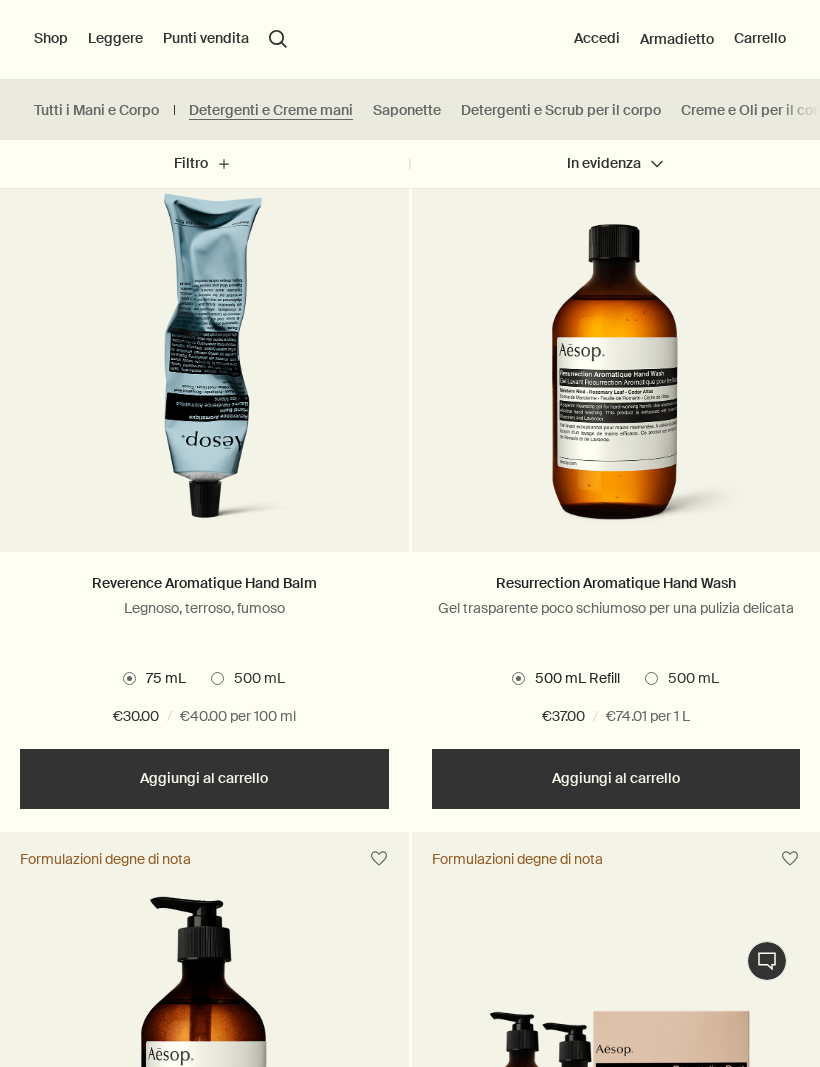 scroll, scrollTop: 1309, scrollLeft: 0, axis: vertical 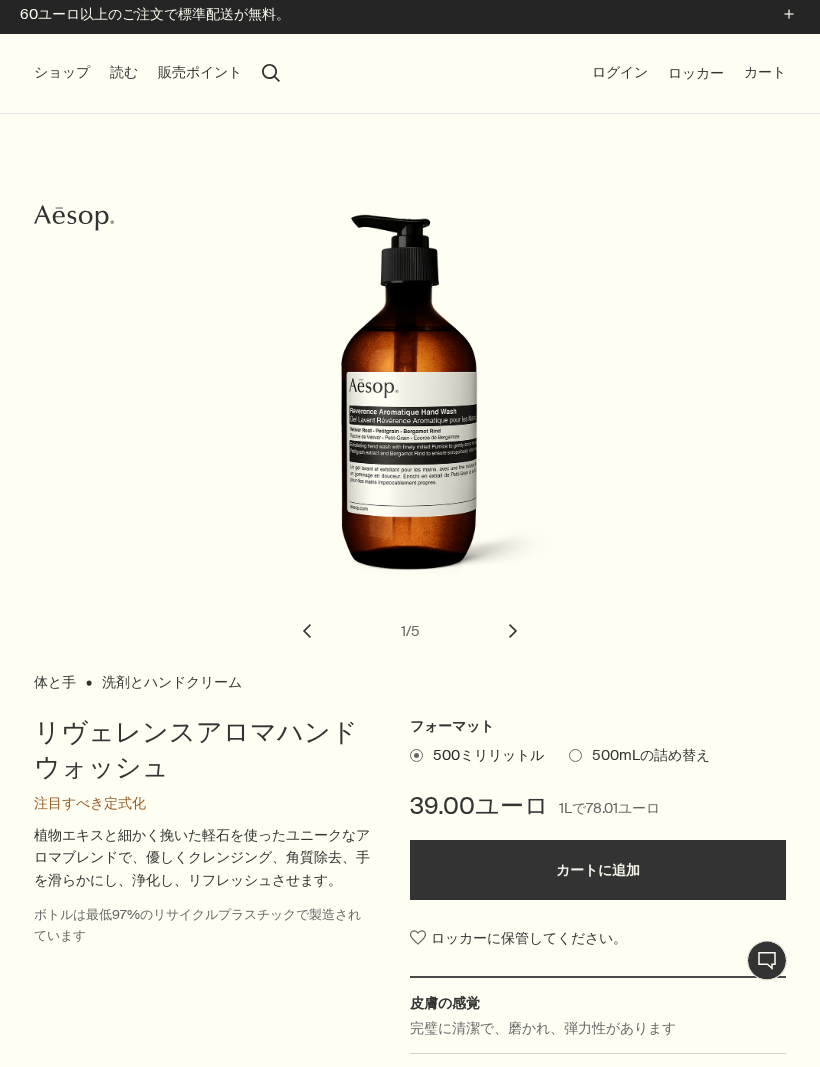 click at bounding box center [575, 756] 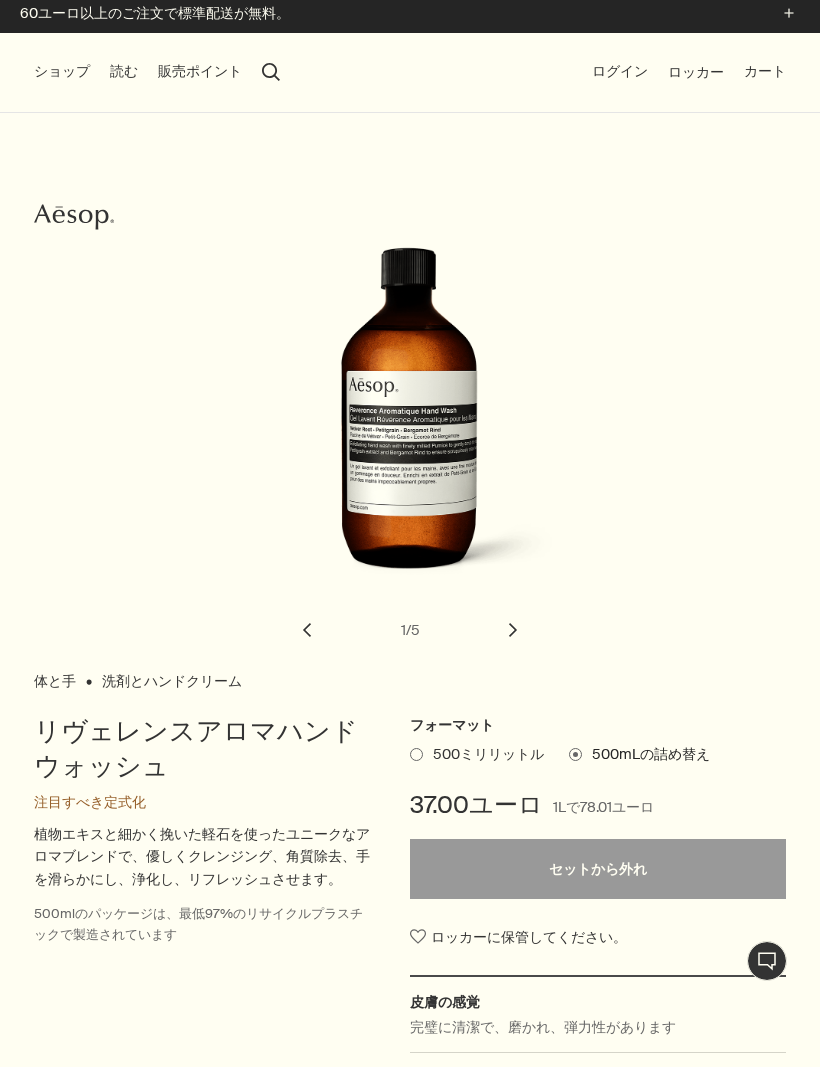 scroll, scrollTop: 0, scrollLeft: 0, axis: both 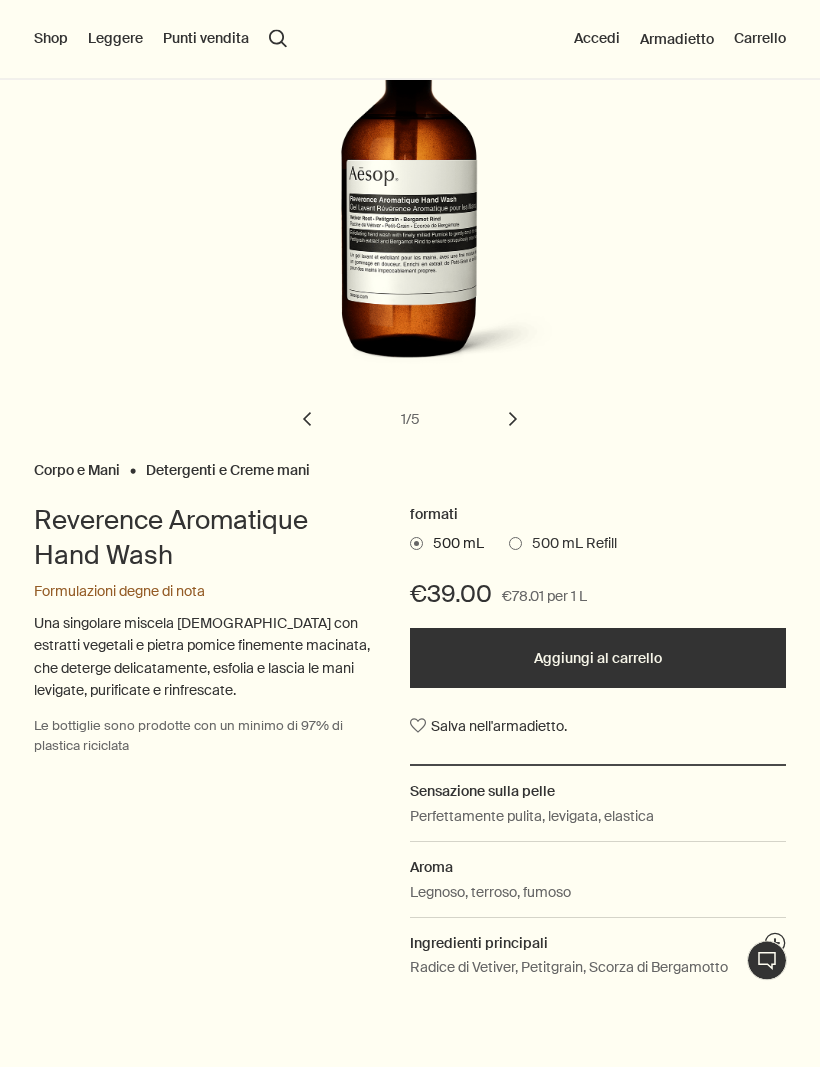 click on "500 mL Refill" at bounding box center [569, 545] 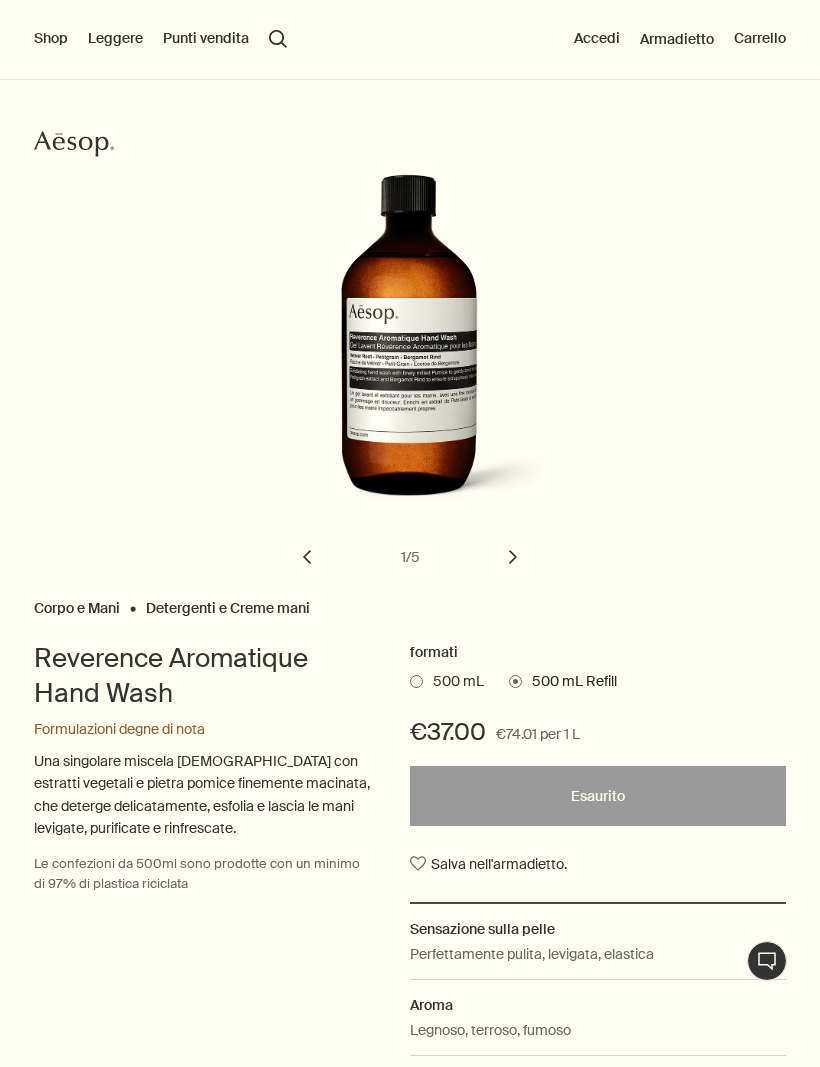 scroll, scrollTop: 0, scrollLeft: 0, axis: both 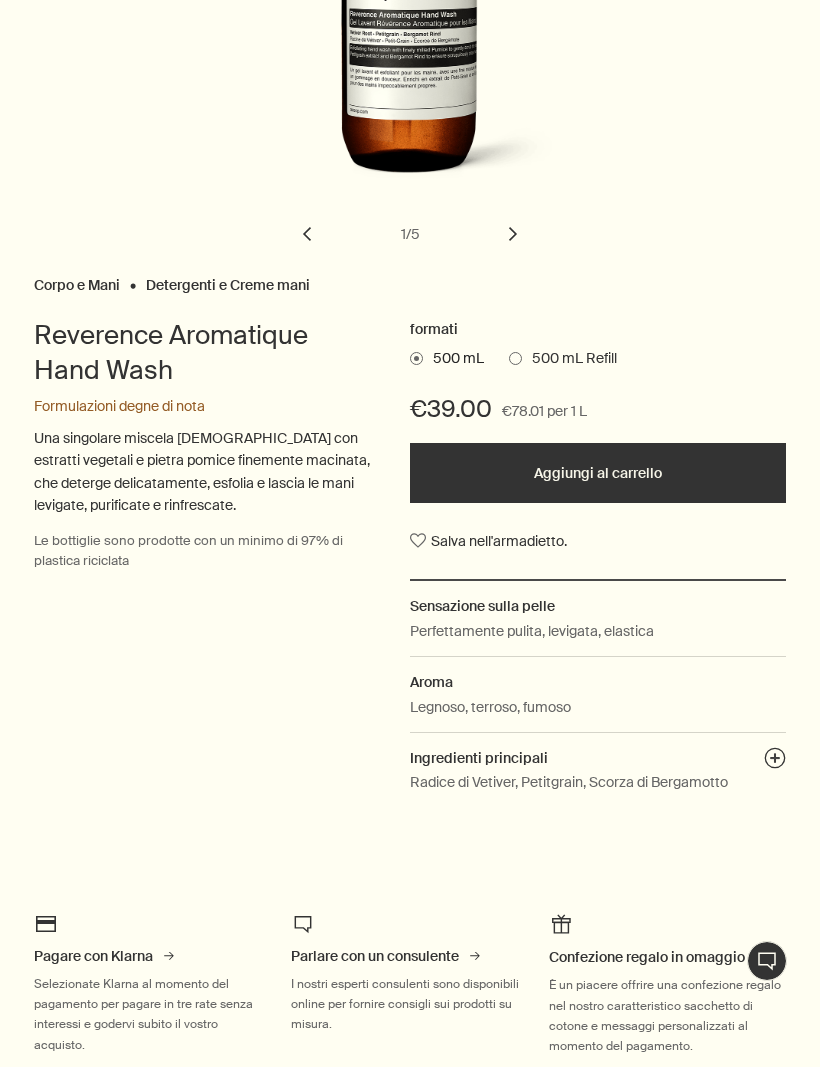 click on "500 mL Refill" at bounding box center [569, 359] 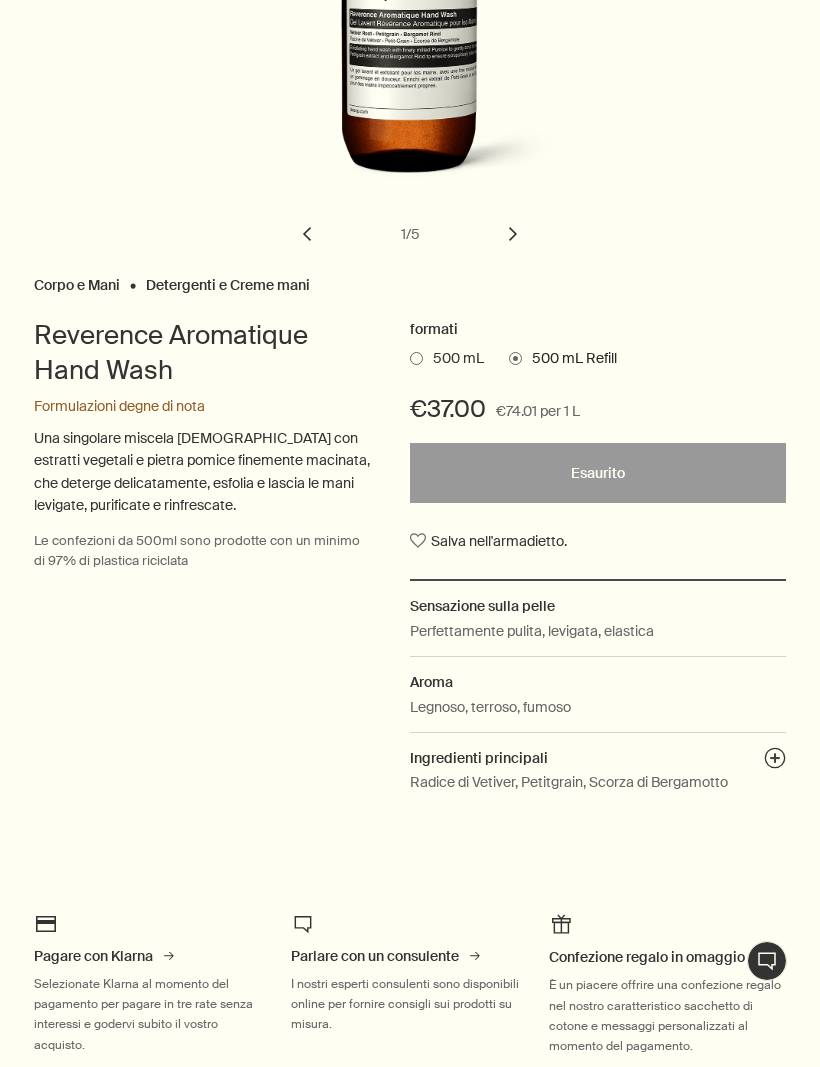 click at bounding box center [416, 358] 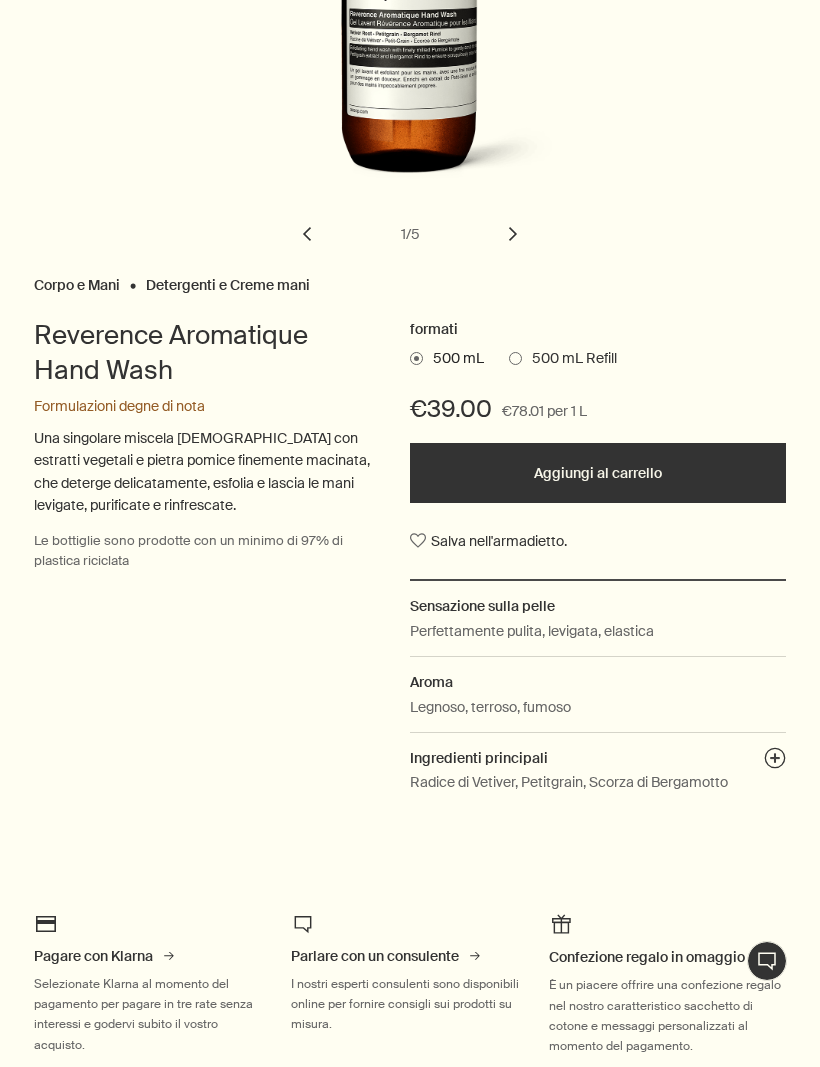click on "Aggiungi al carrello" at bounding box center (598, 473) 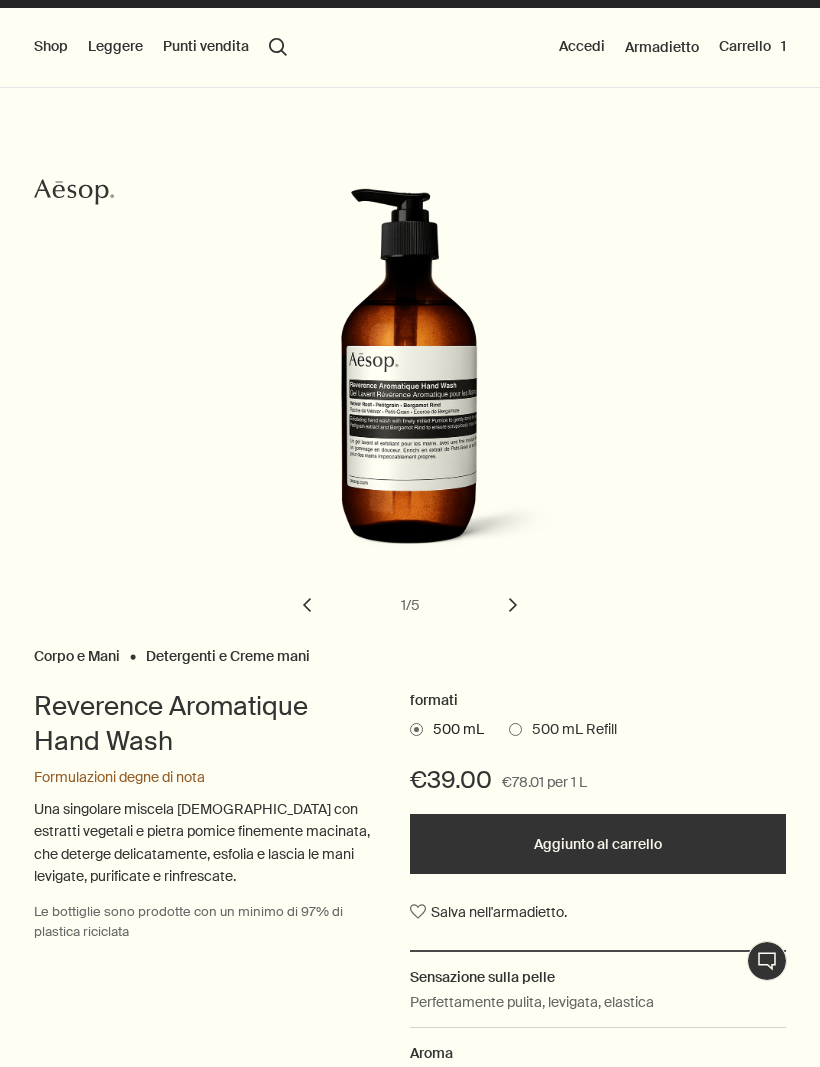 scroll, scrollTop: 0, scrollLeft: 0, axis: both 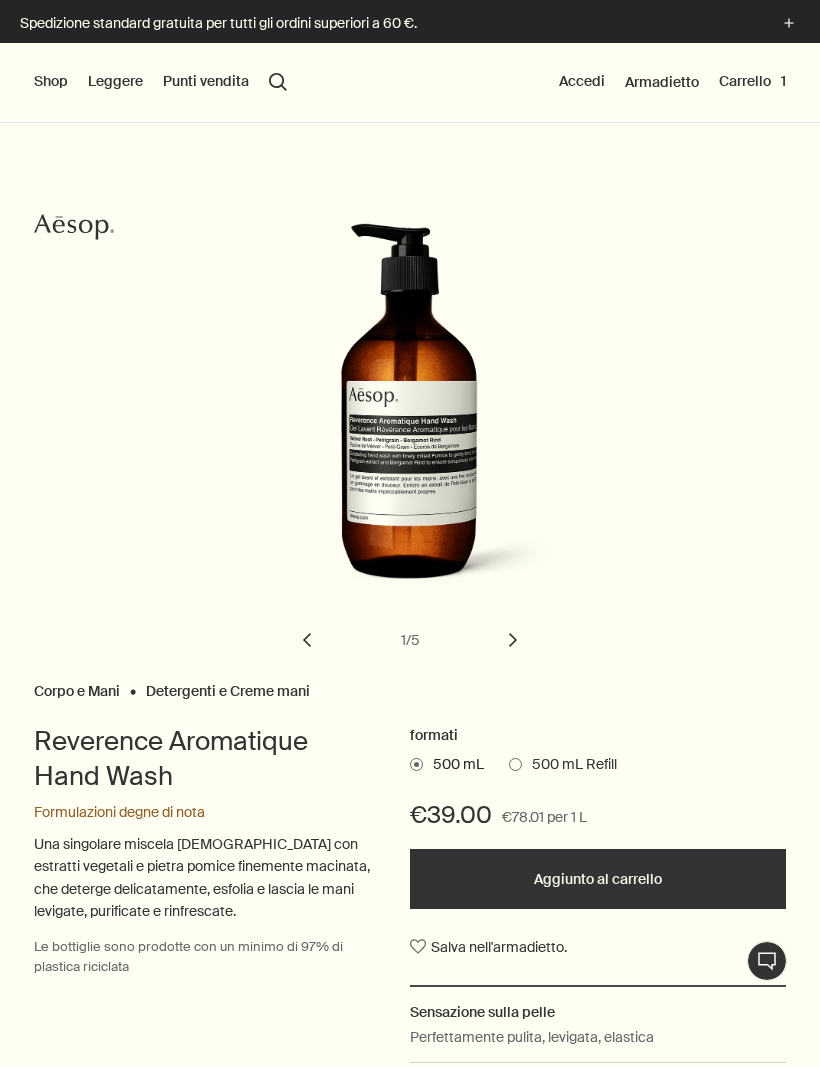 click on "Shop Novità & Degni di Nota Cura del Viso Mani e Corpo Casa Profumata Capelli Fragranze Kit e Viaggi Doni Live assistance Leggere A proposito di Aesop La nostra storia Lavorare con noi Fondazione Aesop Contattare Aesop   rightUpArrow Filosofia Design Prodotti Punti vendita search Cercare Accedi Armadietto Carrello 1" at bounding box center (410, 83) 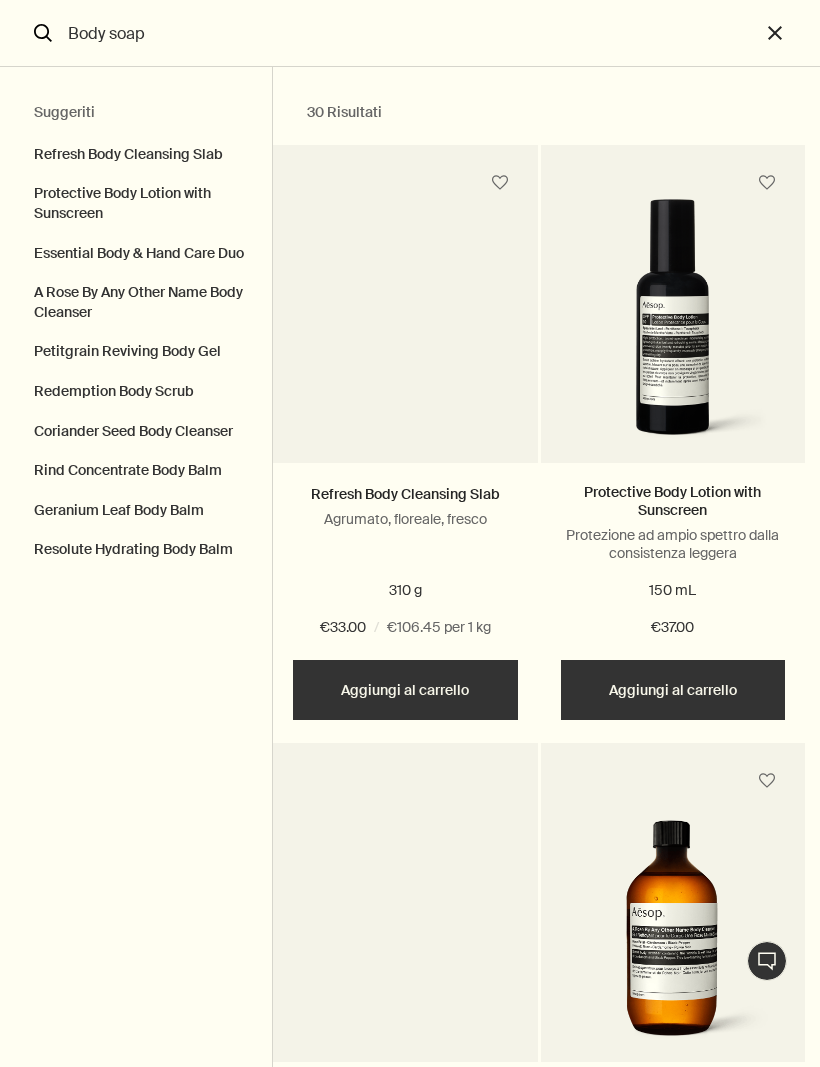 type on "Body soap" 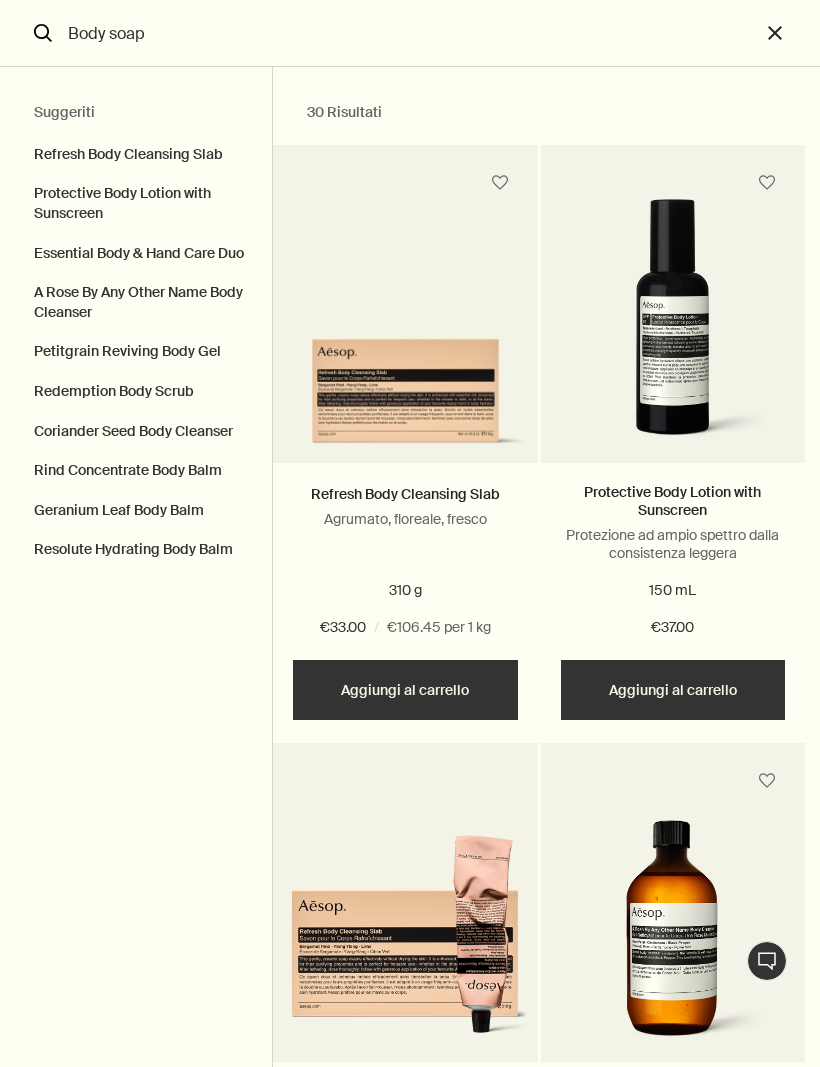 scroll, scrollTop: 0, scrollLeft: 0, axis: both 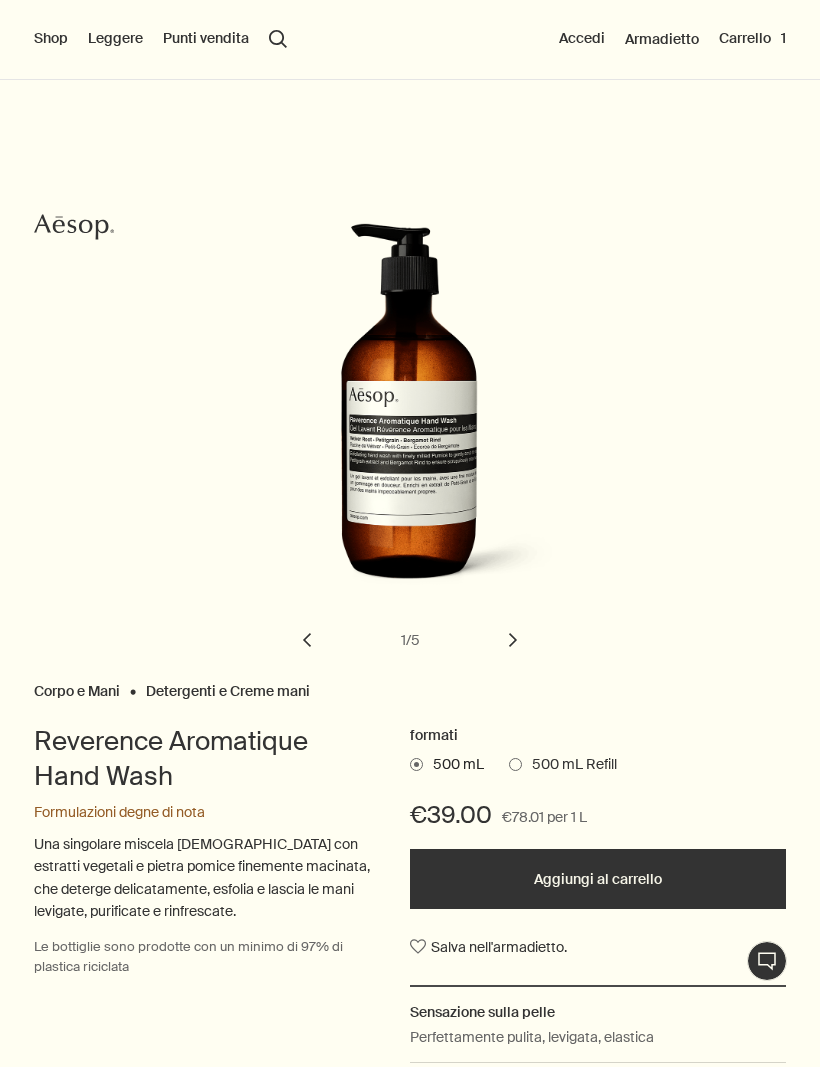 type 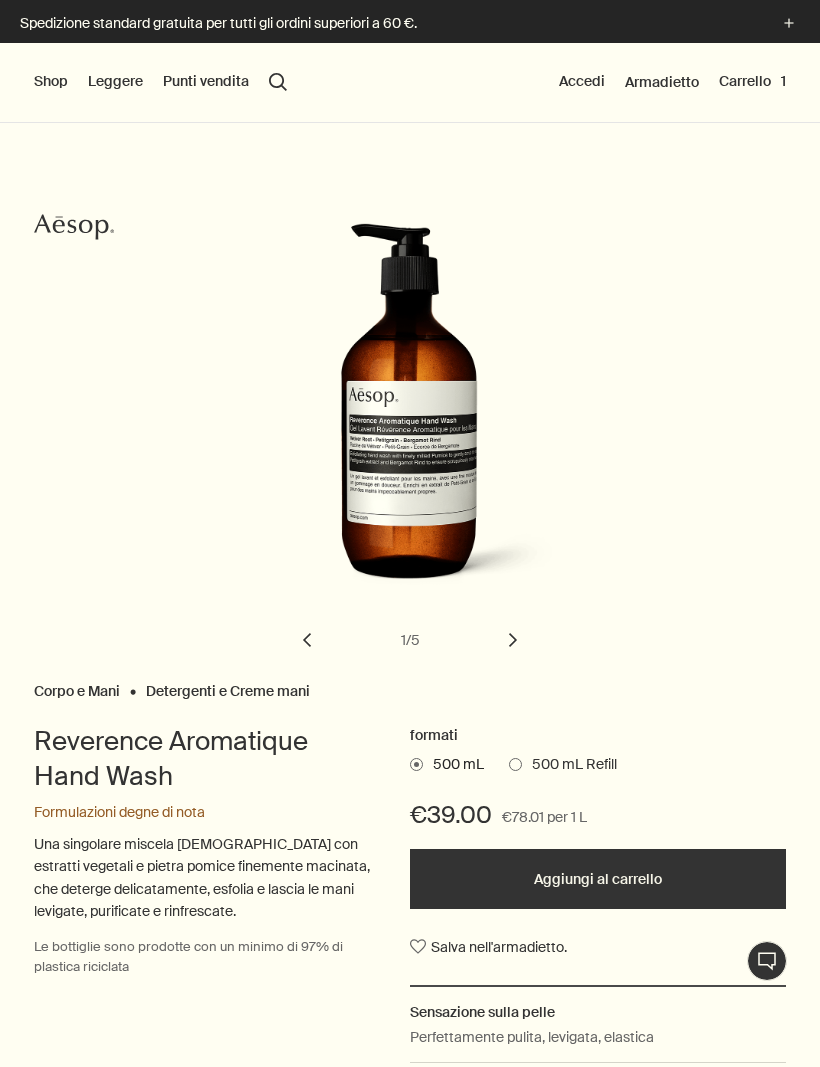 click on "search Cercare" at bounding box center [278, 82] 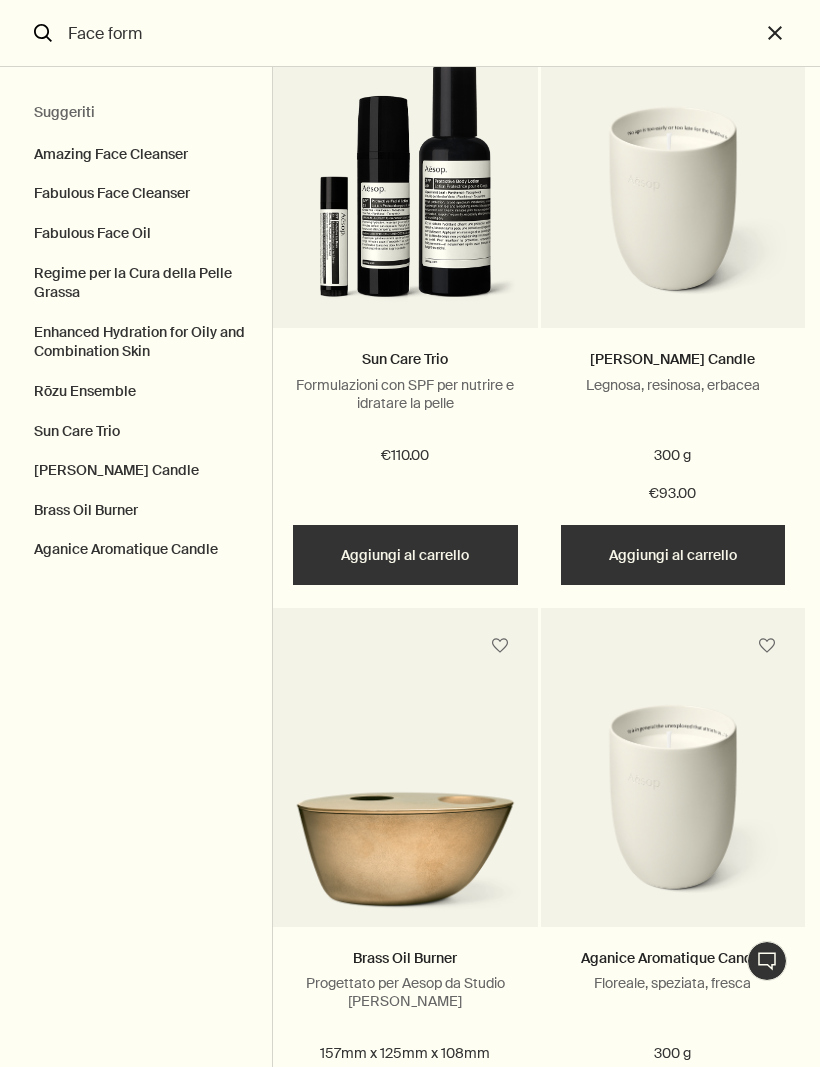 scroll, scrollTop: 1888, scrollLeft: 0, axis: vertical 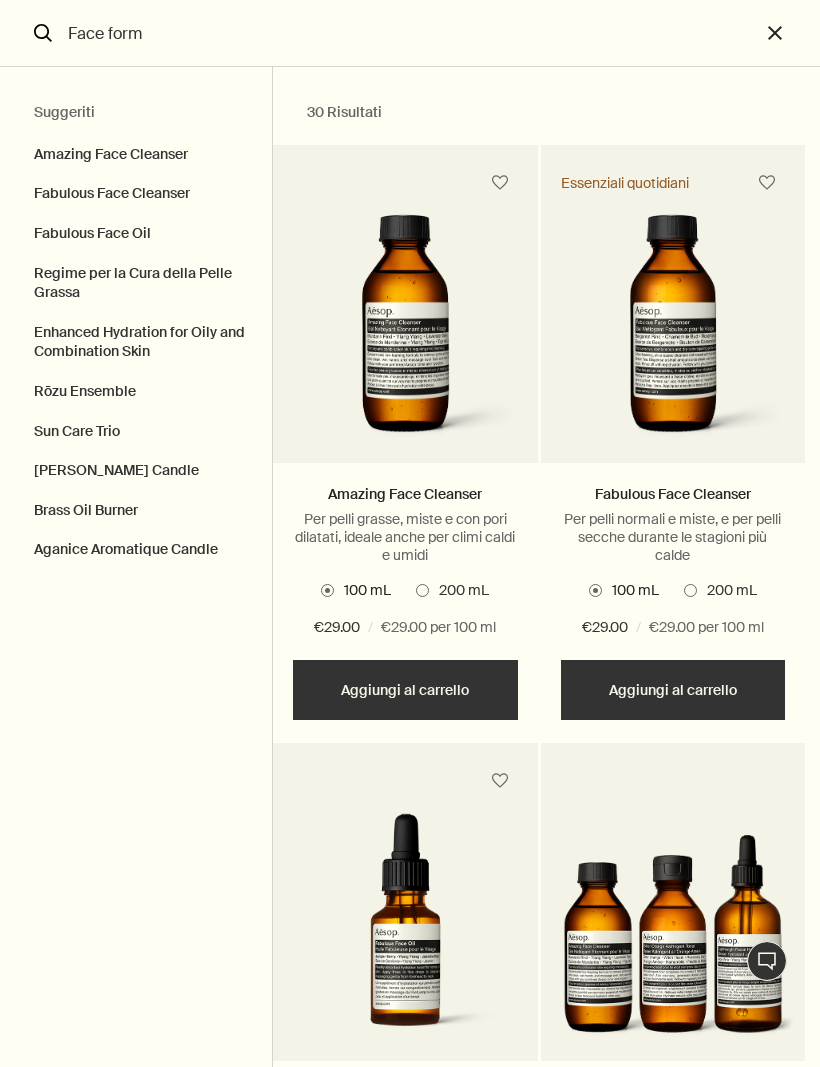 type on "Face form" 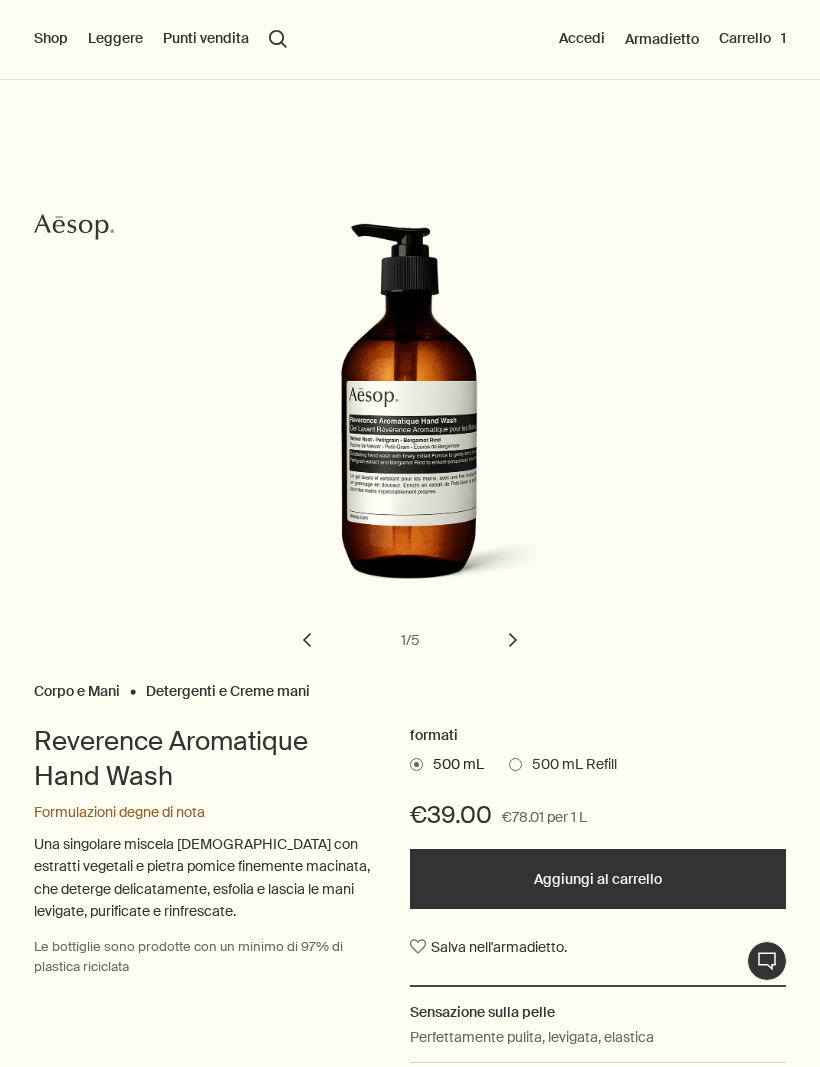 type 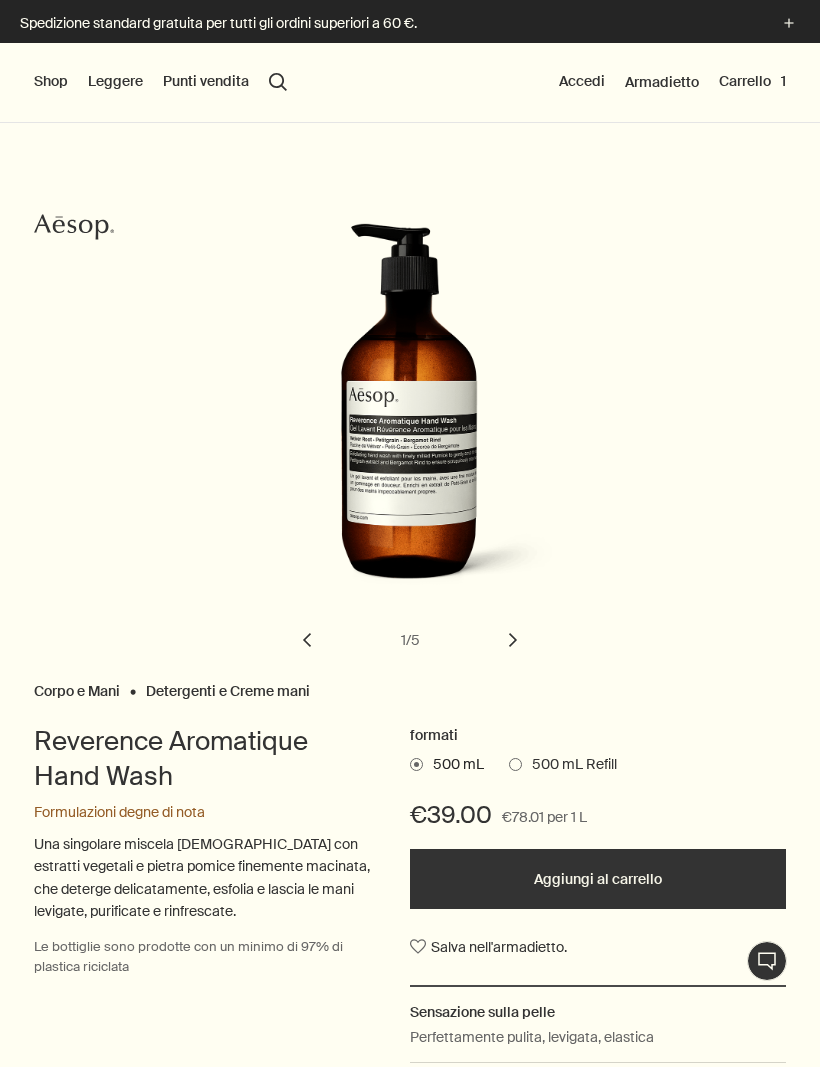 click on "Carrello 1" at bounding box center (752, 82) 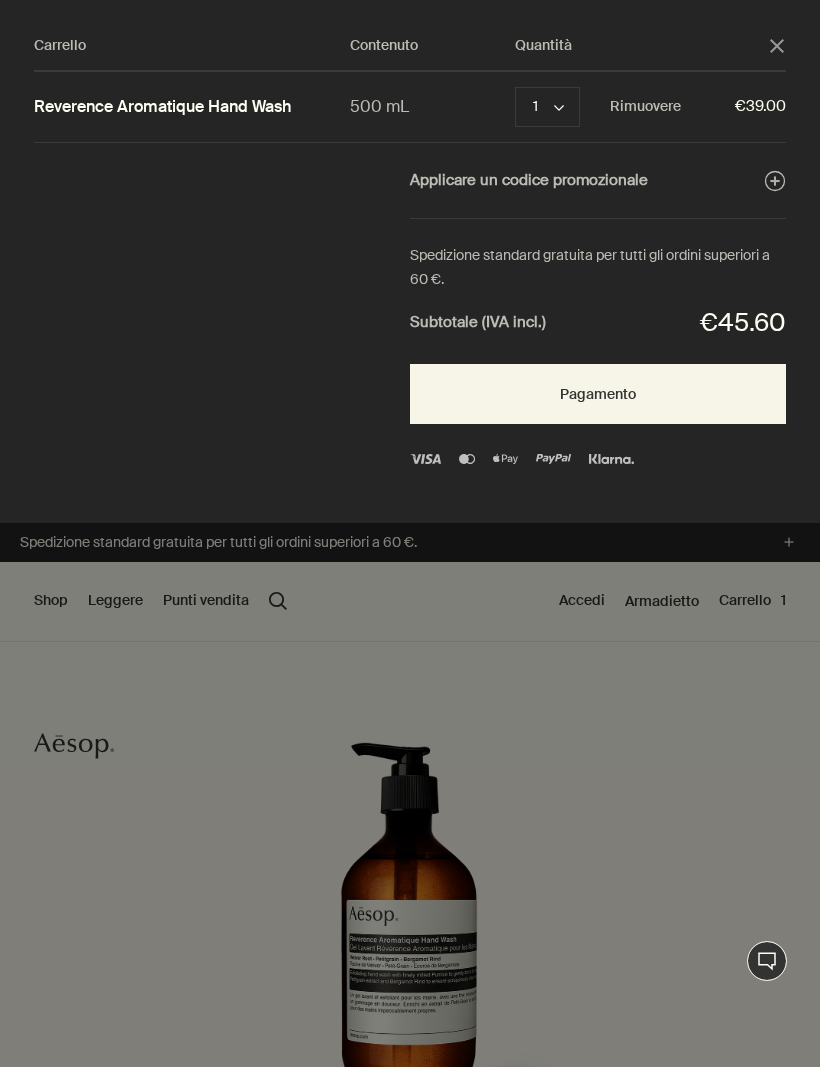 click on "1 chevron" at bounding box center [547, 107] 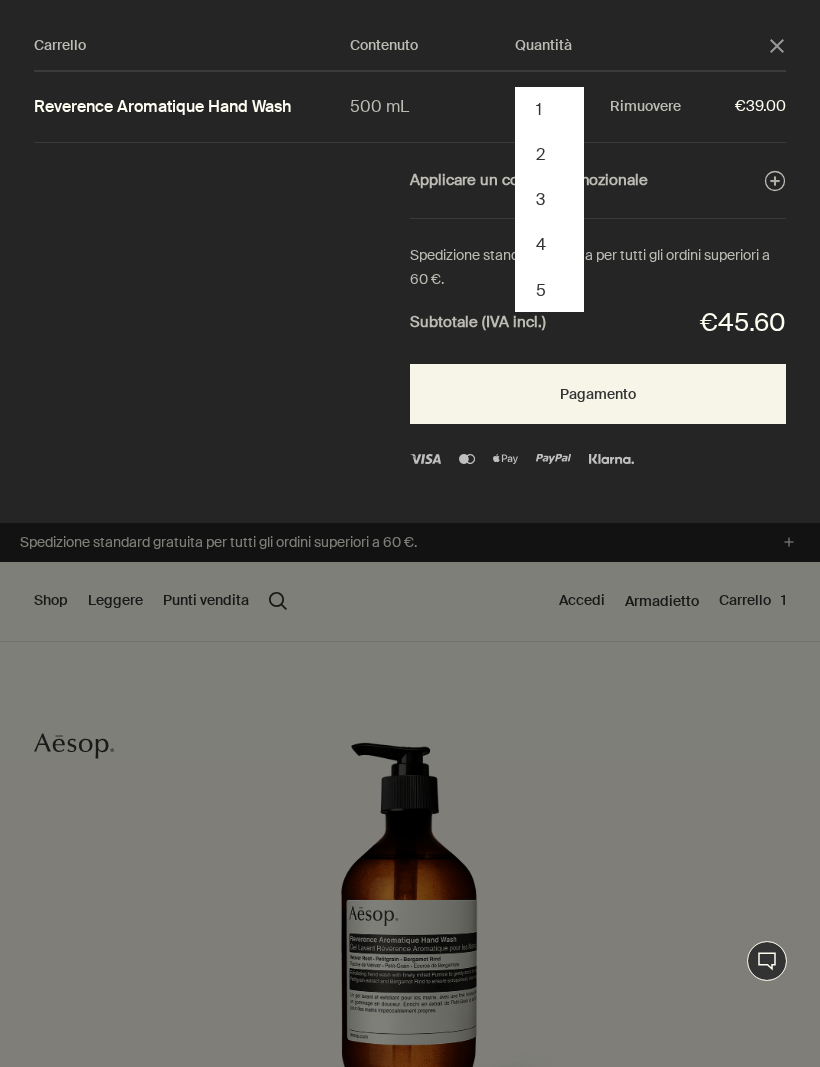 click on "2" at bounding box center (549, 154) 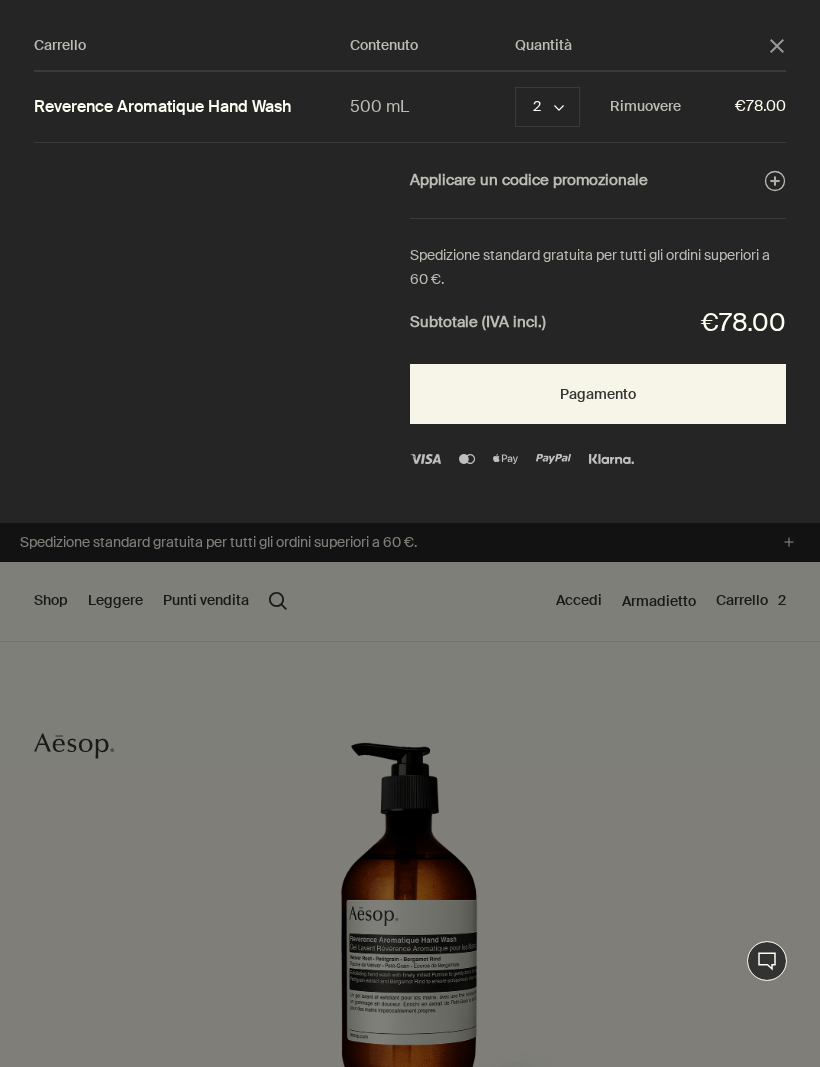click on "Pagamento" at bounding box center [598, 394] 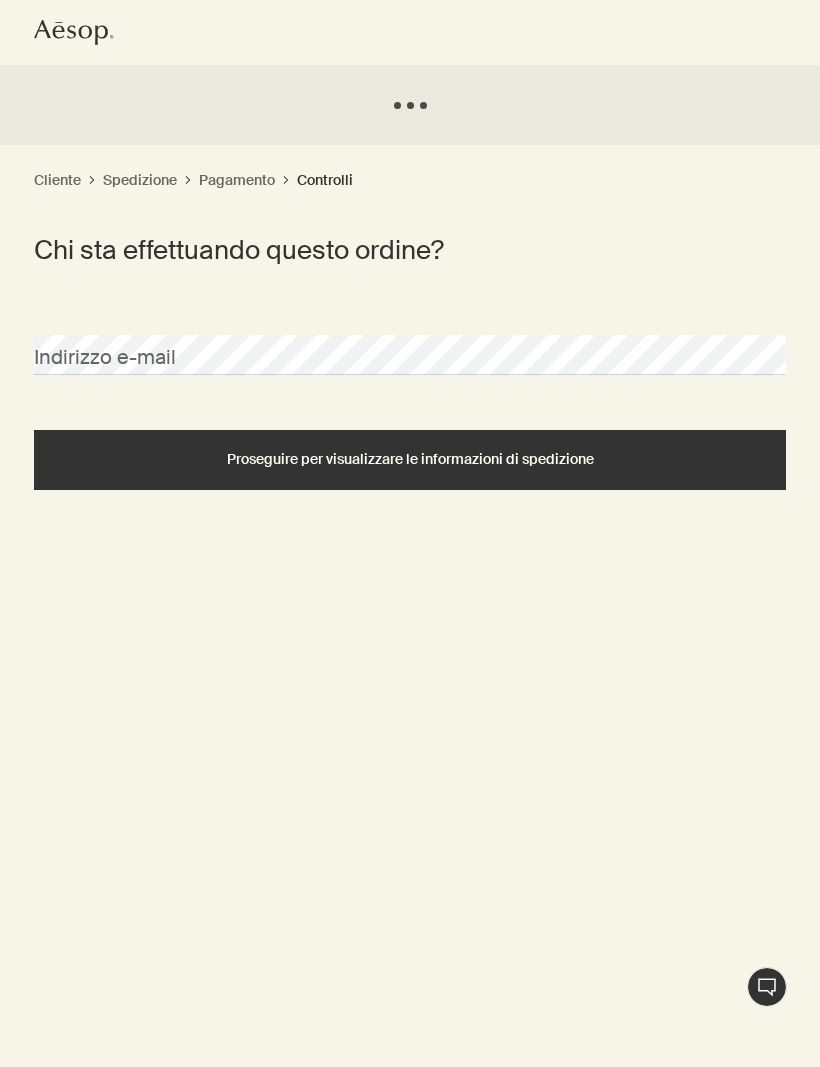 scroll, scrollTop: 0, scrollLeft: 0, axis: both 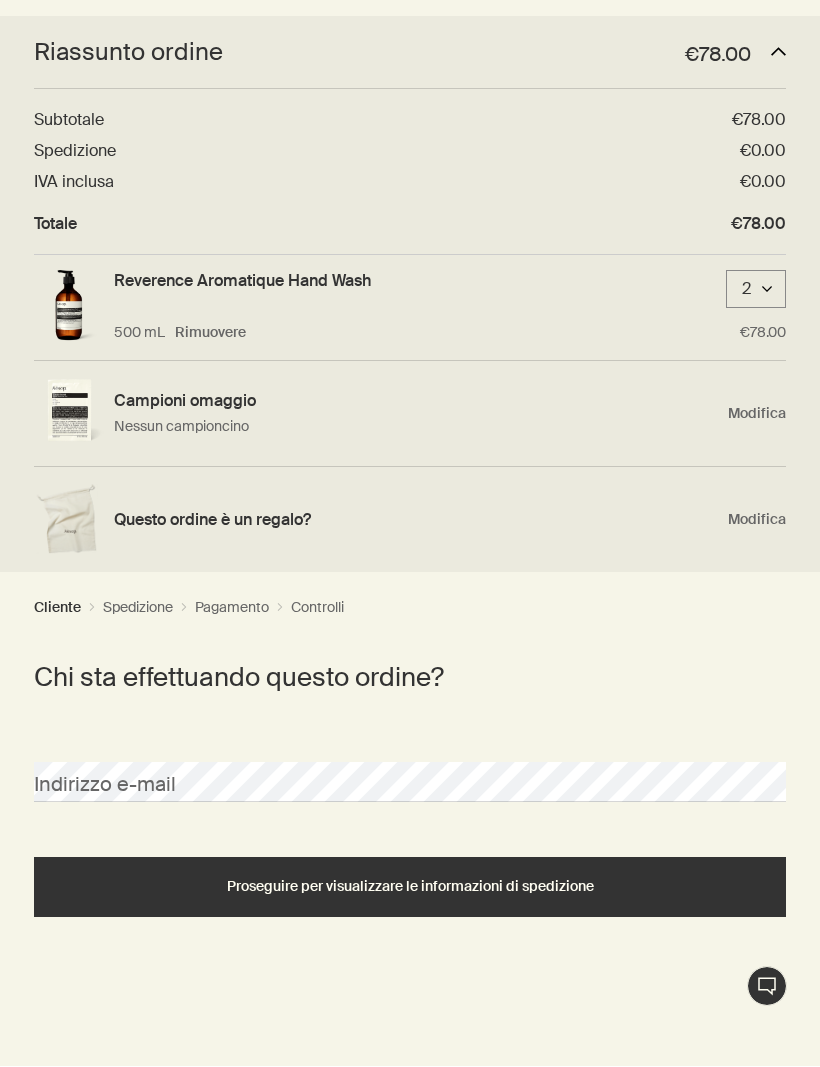 click on "Proseguire per visualizzare le informazioni di spedizione" at bounding box center (410, 887) 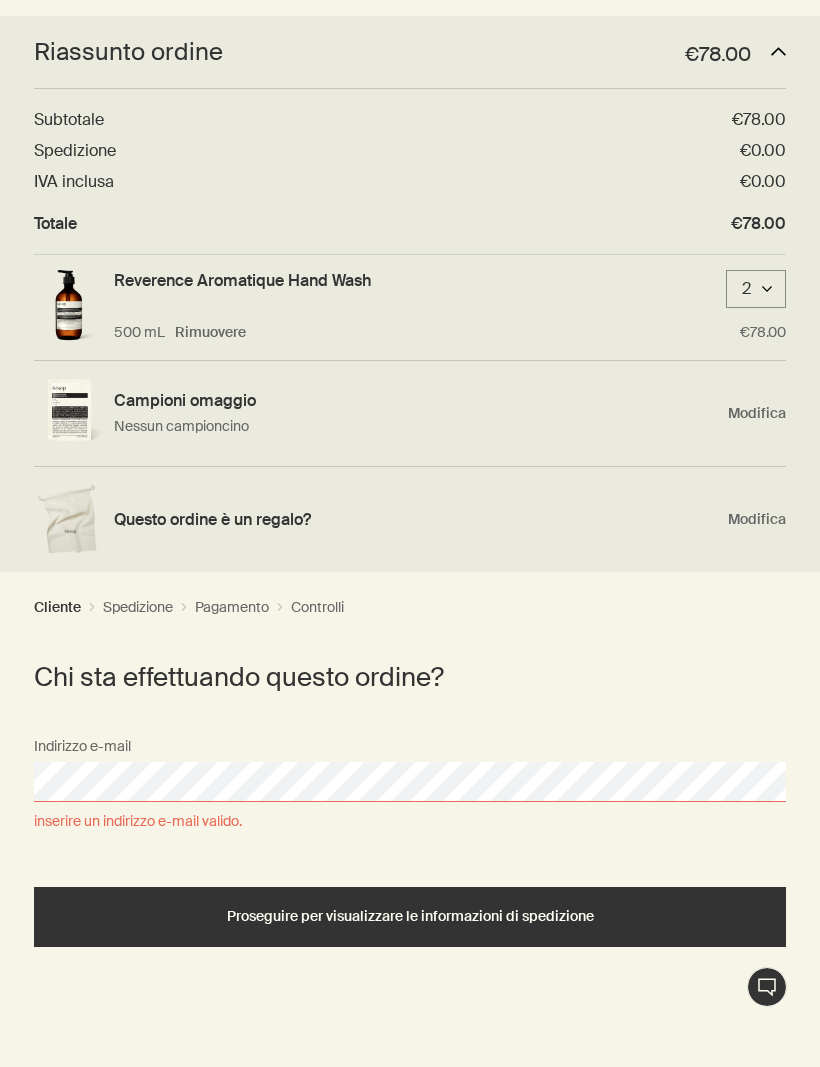 scroll, scrollTop: 126, scrollLeft: 0, axis: vertical 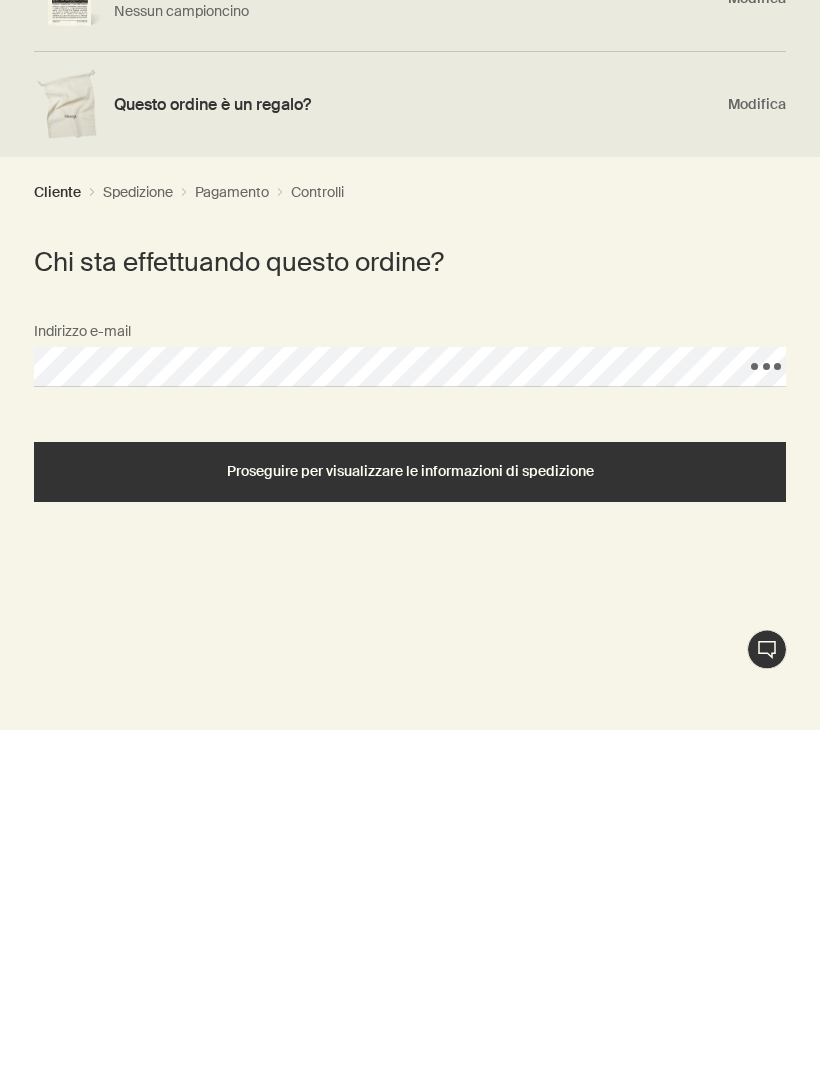 click on "Proseguire per visualizzare le informazioni di spedizione" at bounding box center [410, 810] 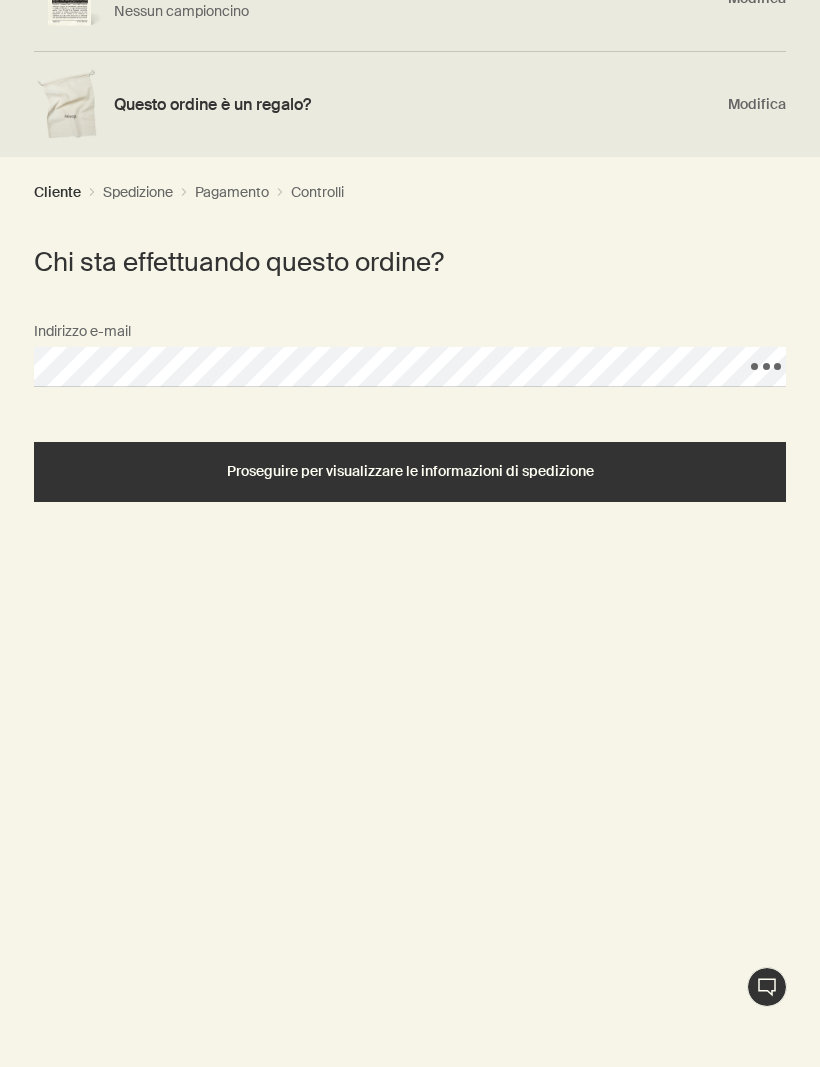 click on "Proseguire per visualizzare le informazioni di spedizione" at bounding box center (410, 471) 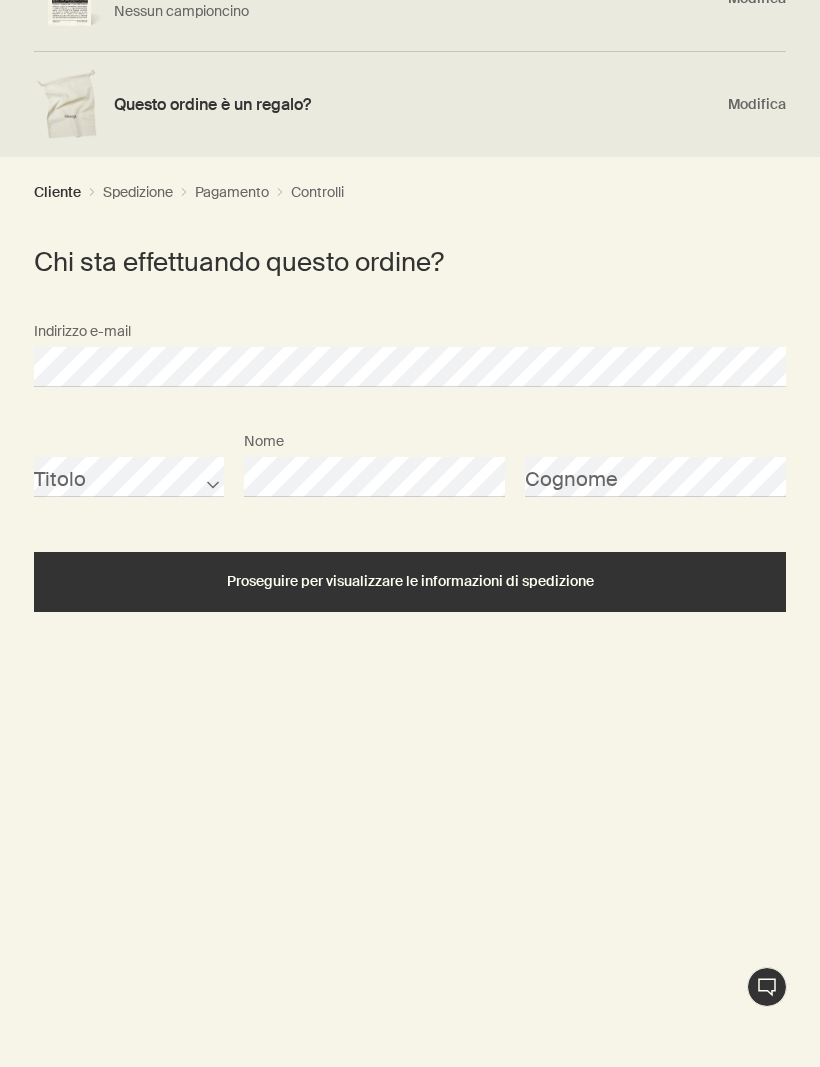 scroll, scrollTop: 463, scrollLeft: 0, axis: vertical 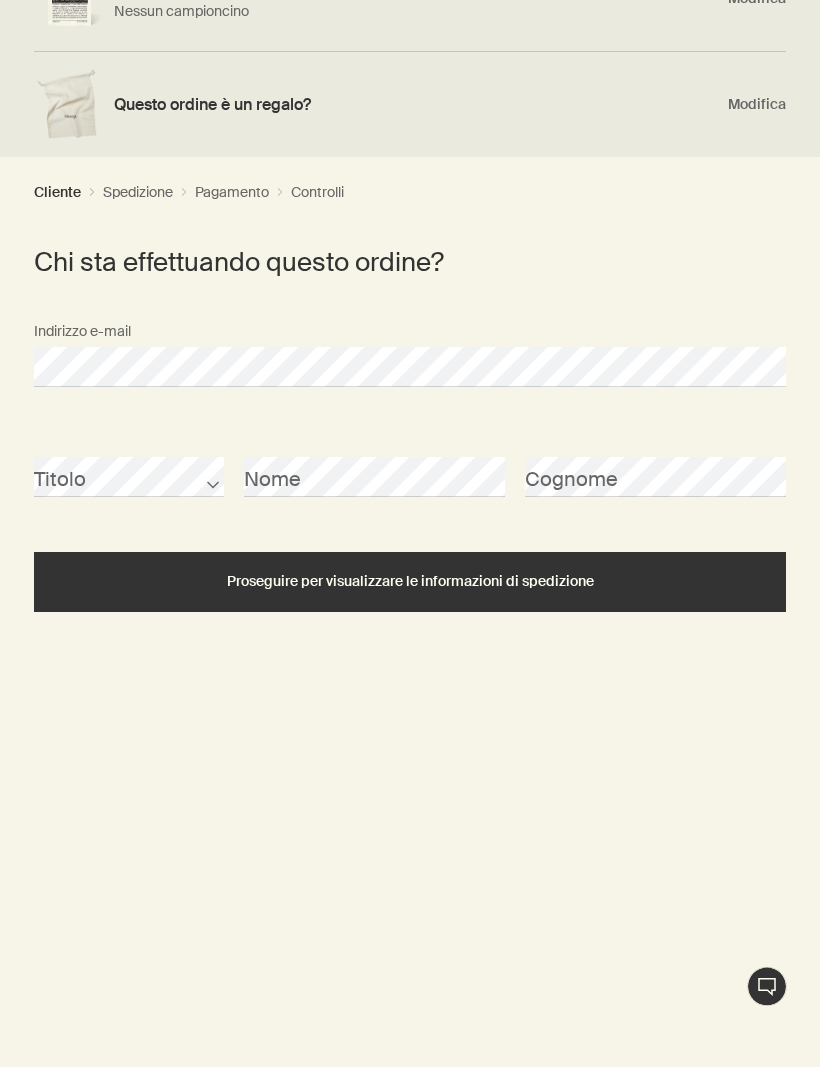 click on "Nome" at bounding box center [374, 460] 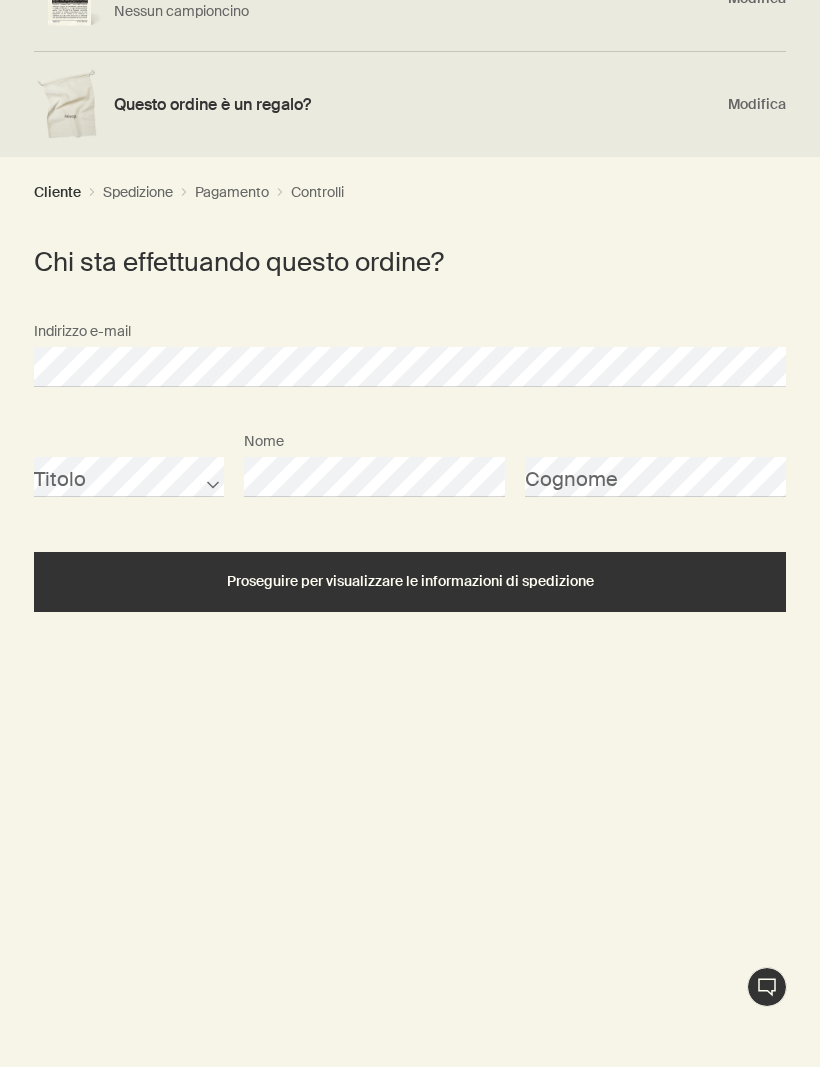scroll, scrollTop: 463, scrollLeft: 0, axis: vertical 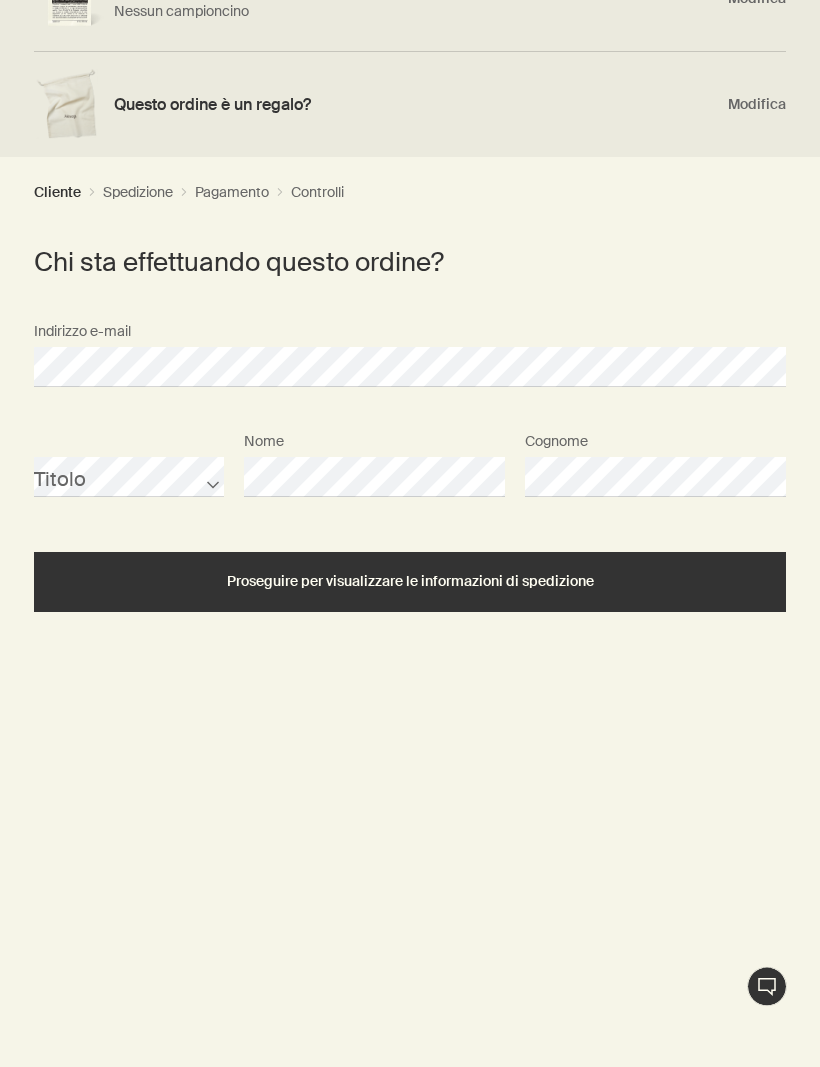 click on "Proseguire per visualizzare le informazioni di spedizione" at bounding box center (410, 583) 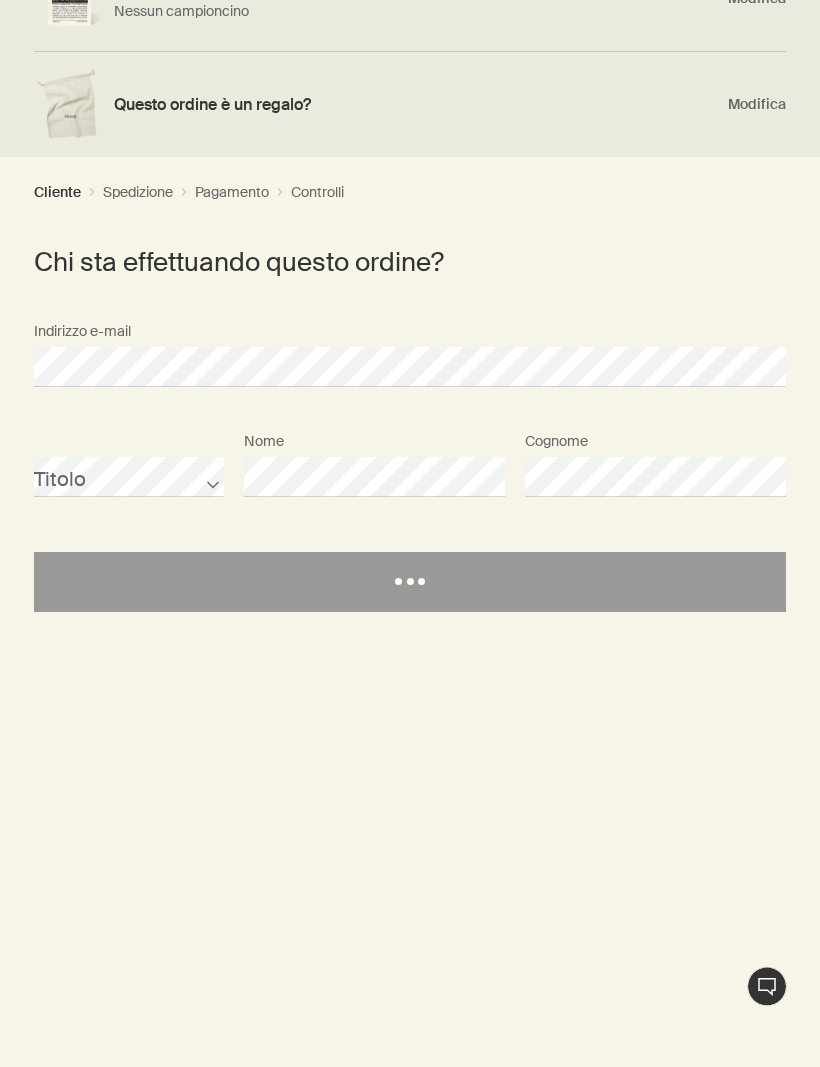 scroll, scrollTop: 464, scrollLeft: 0, axis: vertical 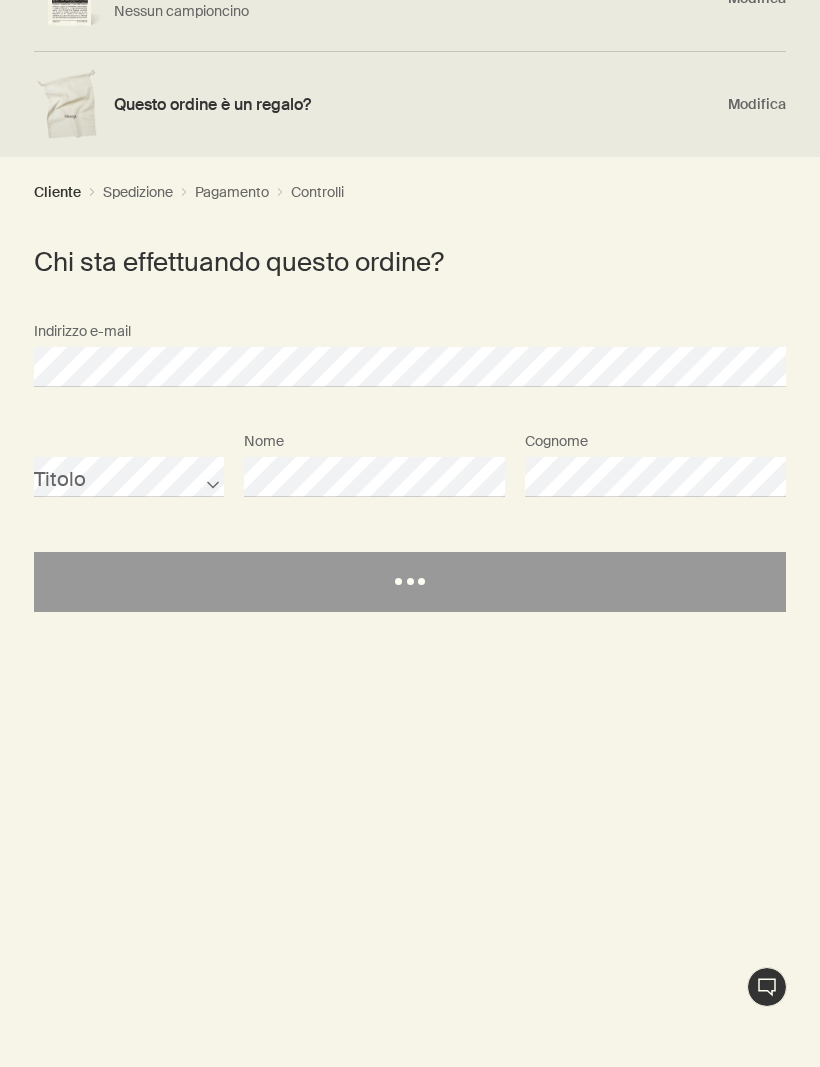 select on "IT" 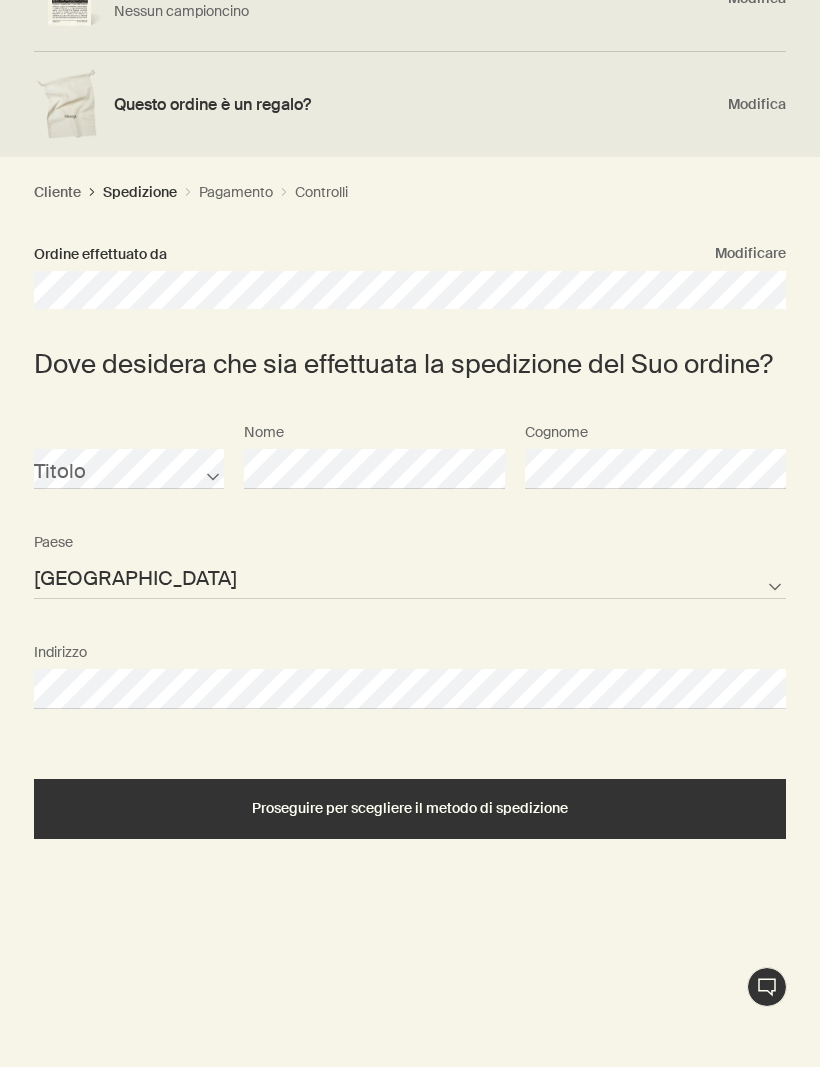 scroll, scrollTop: 463, scrollLeft: 0, axis: vertical 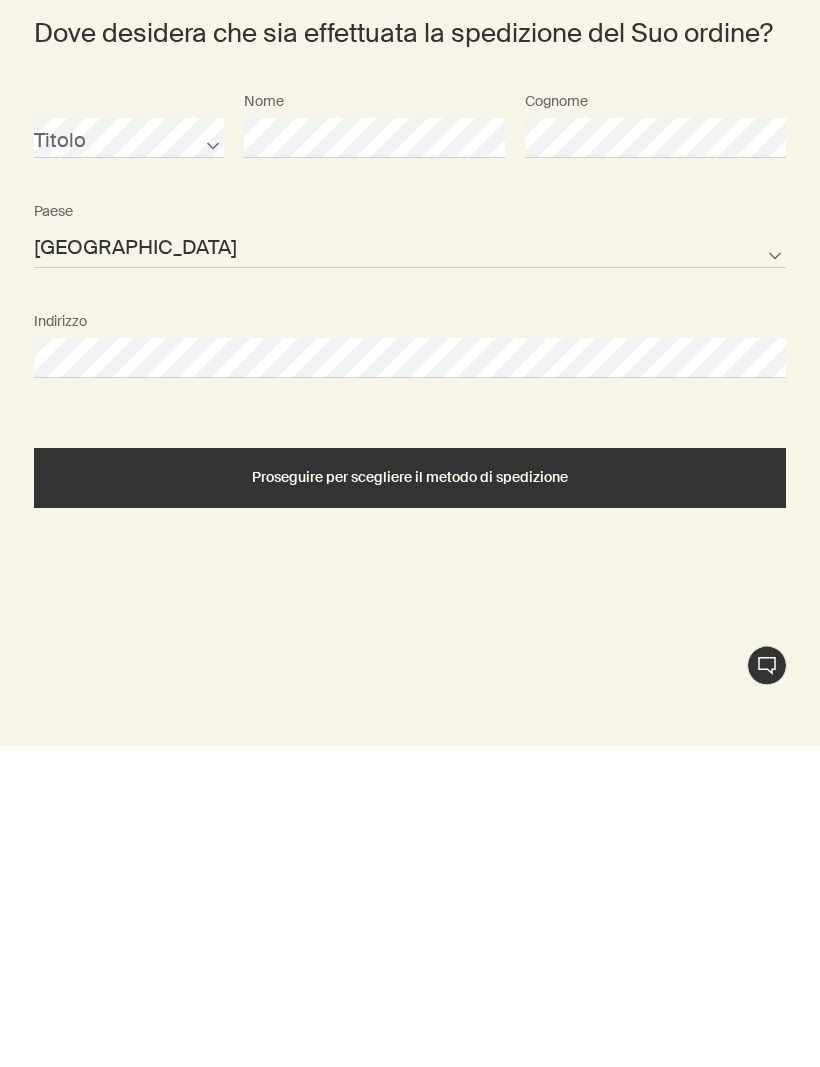 select on "IT" 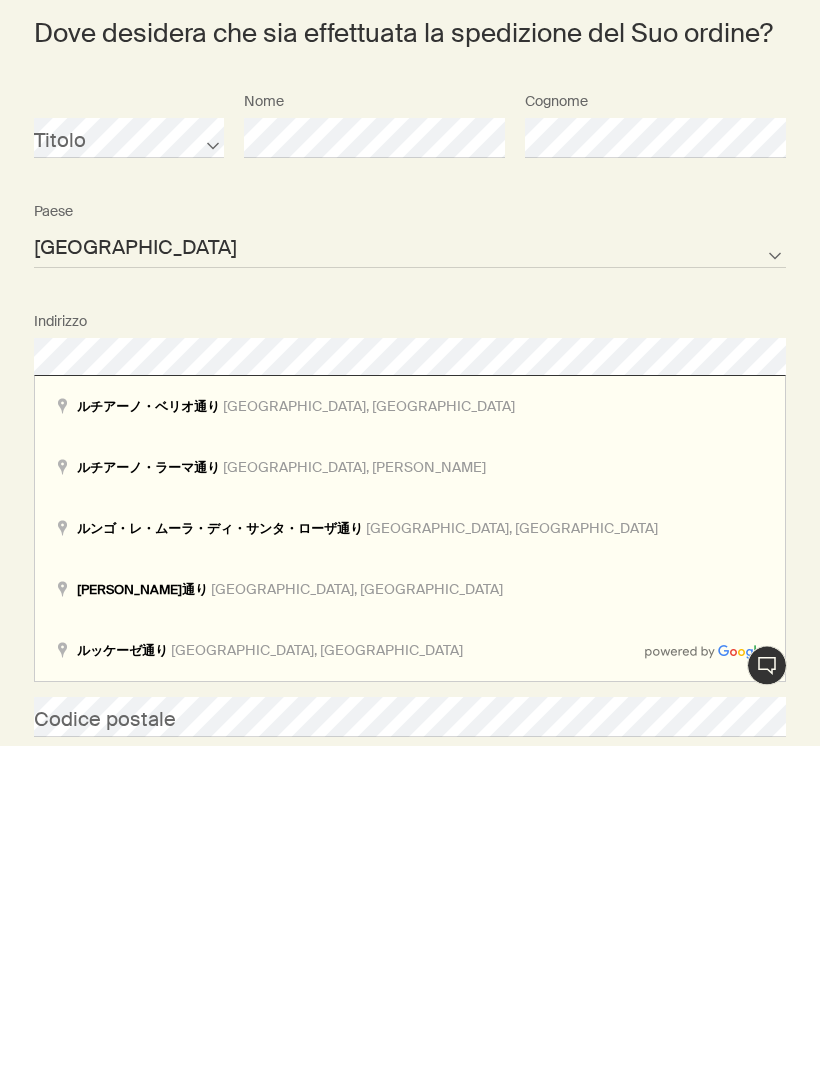 select on "IT" 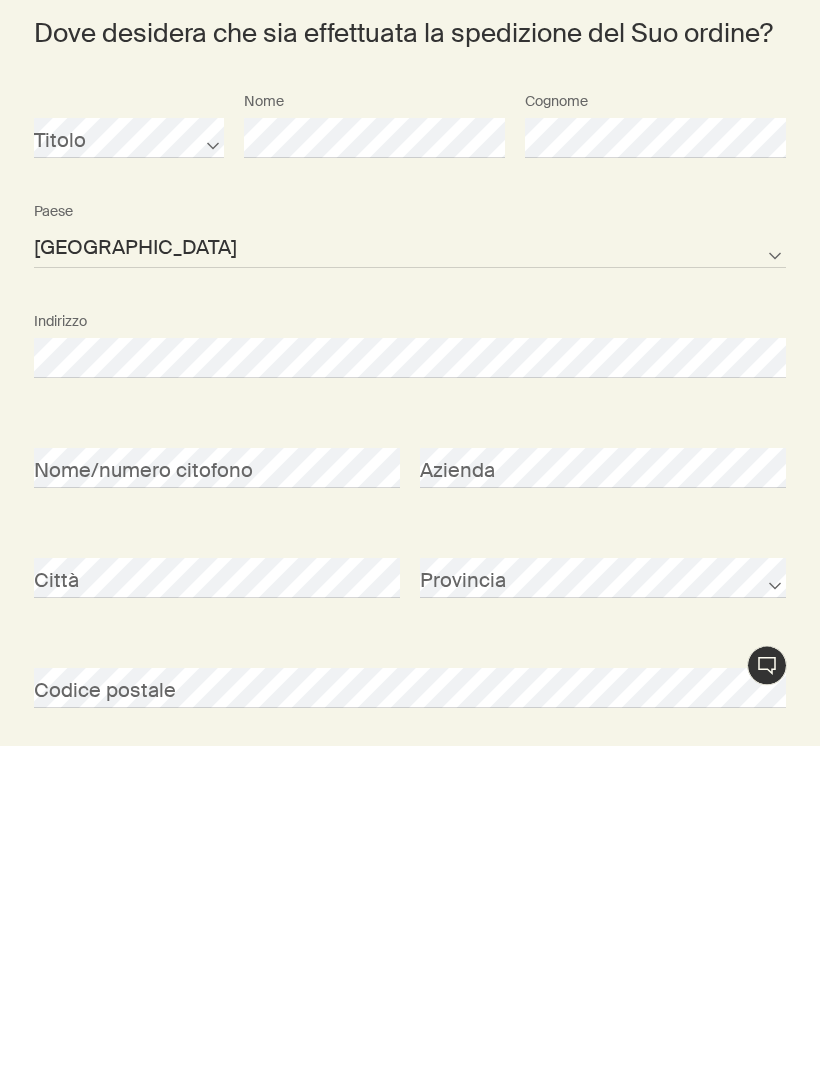 scroll, scrollTop: 527, scrollLeft: 0, axis: vertical 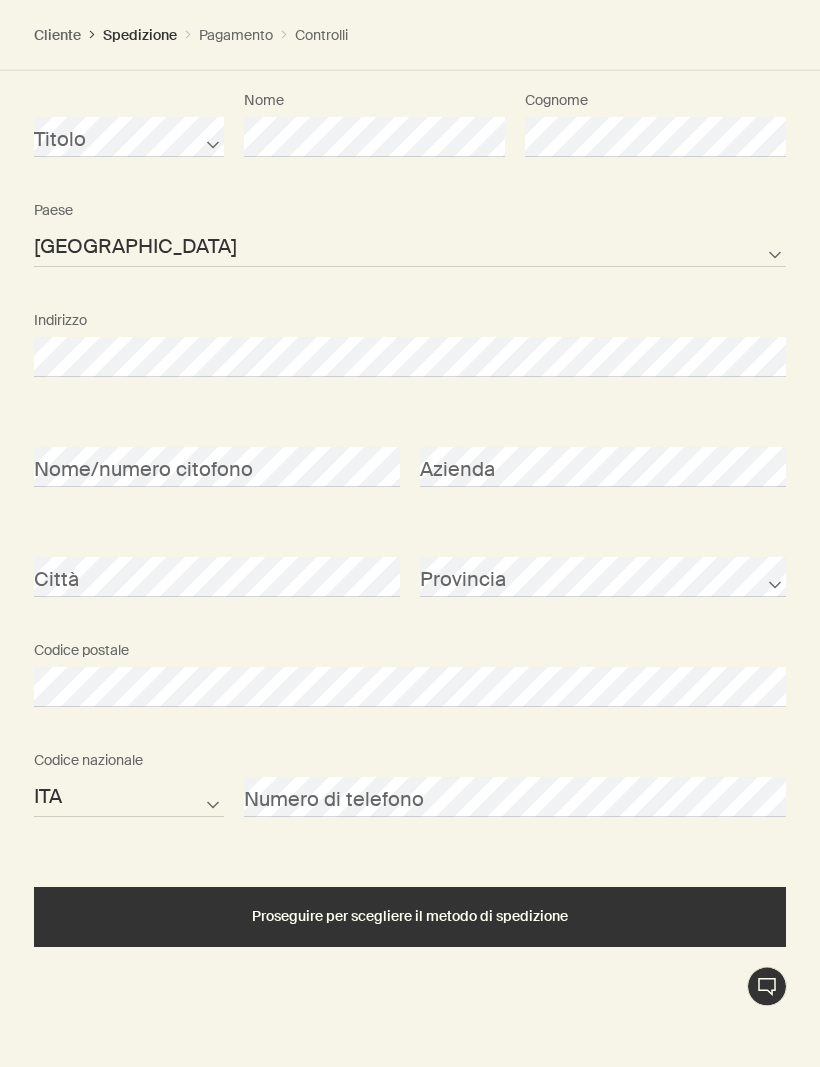 click on "Proseguire per scegliere il metodo di spedizione" at bounding box center [410, 918] 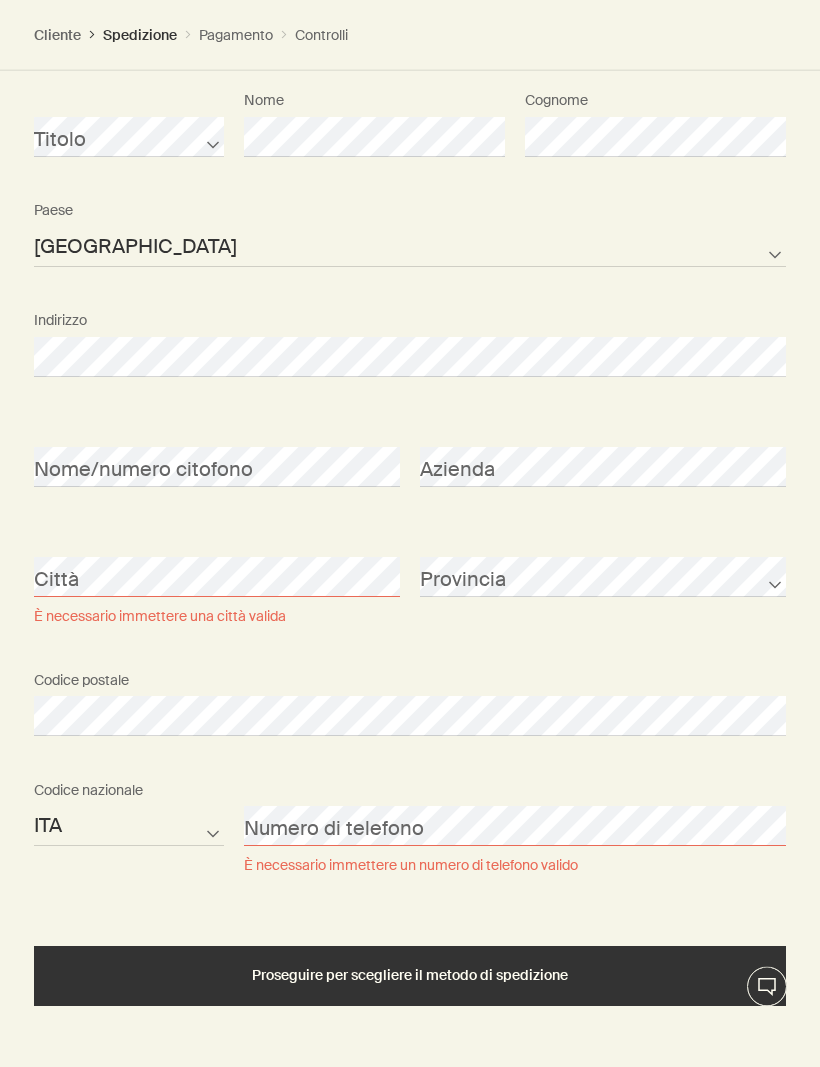 click on "Proseguire per scegliere il metodo di spedizione" at bounding box center [410, 977] 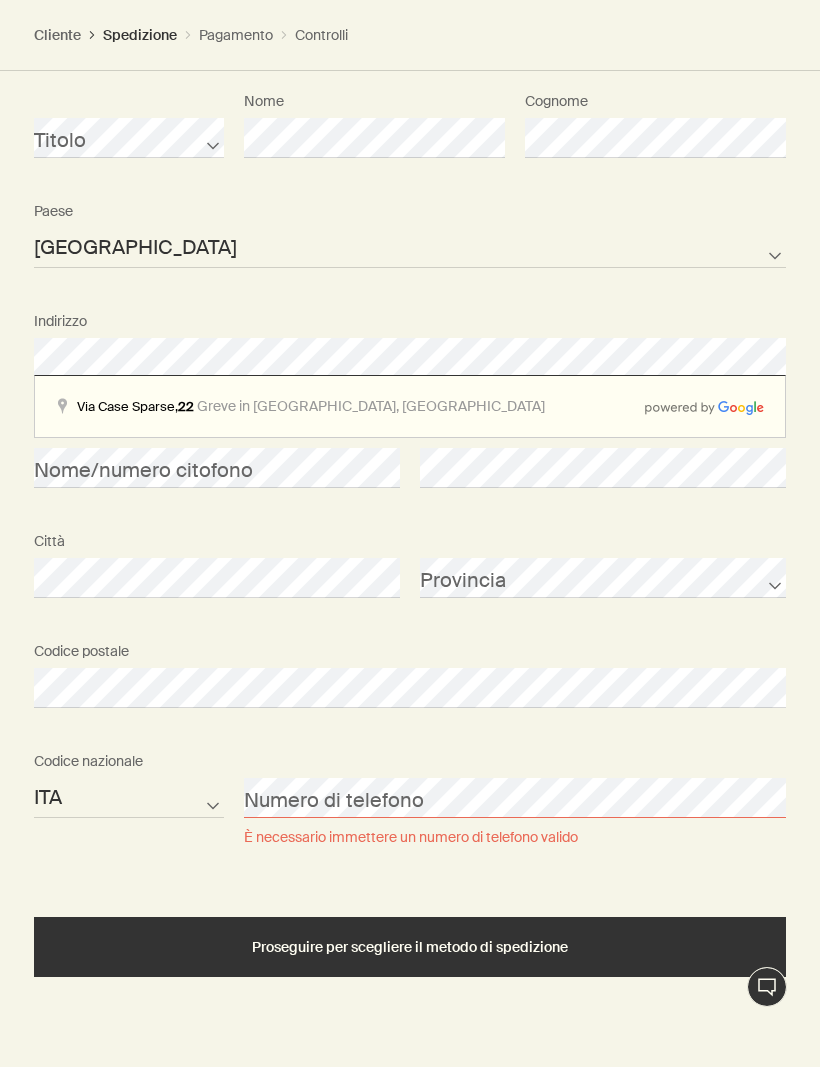 click on "Codice postale" at bounding box center [410, 670] 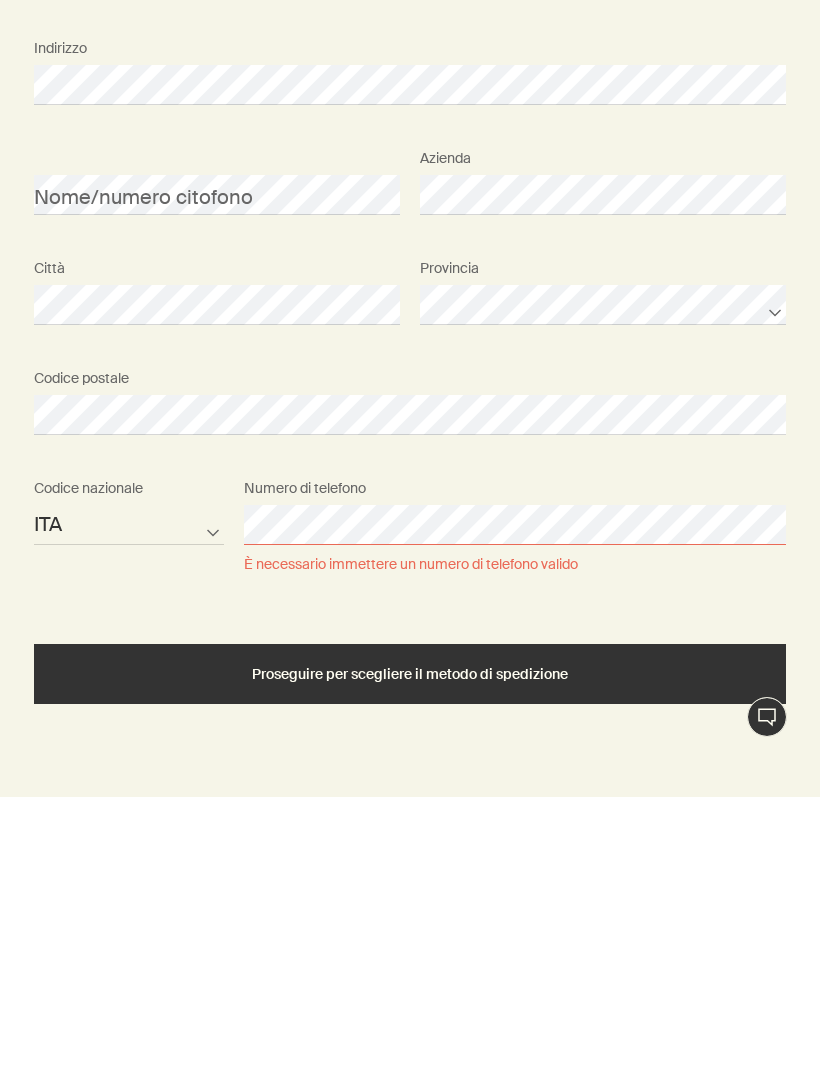 scroll, scrollTop: 852, scrollLeft: 0, axis: vertical 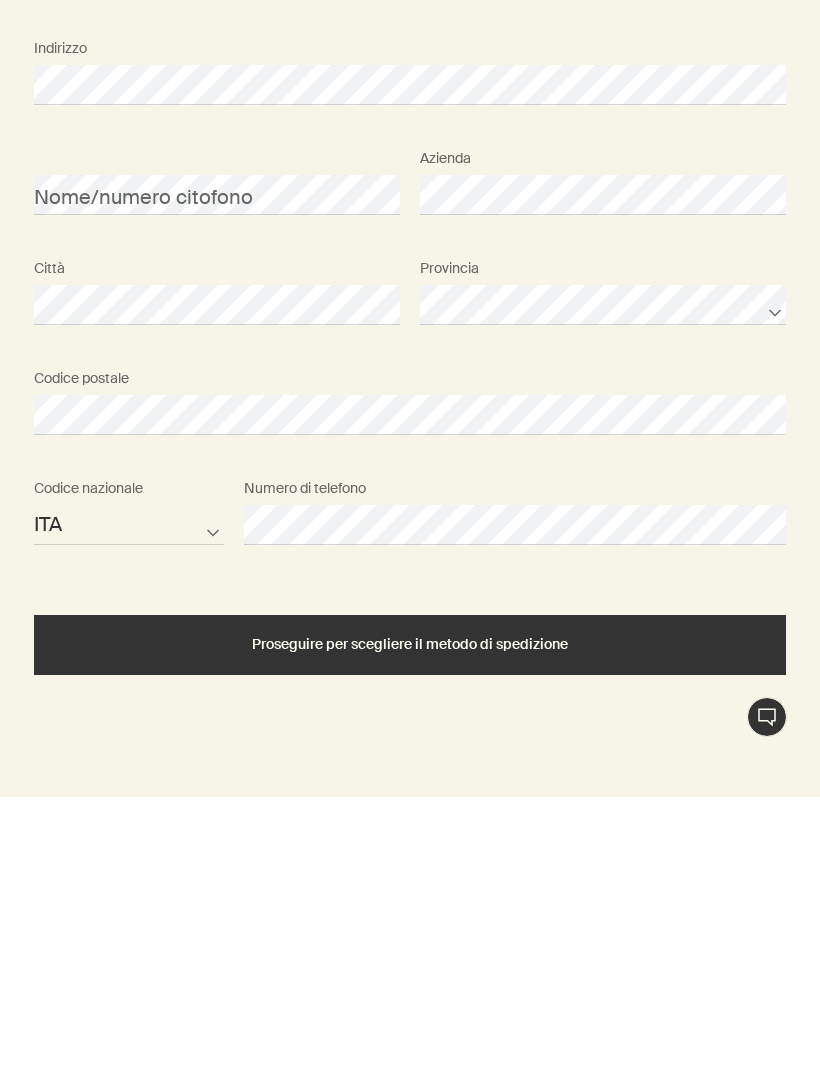 click on "Proseguire per scegliere il metodo di spedizione" at bounding box center [410, 914] 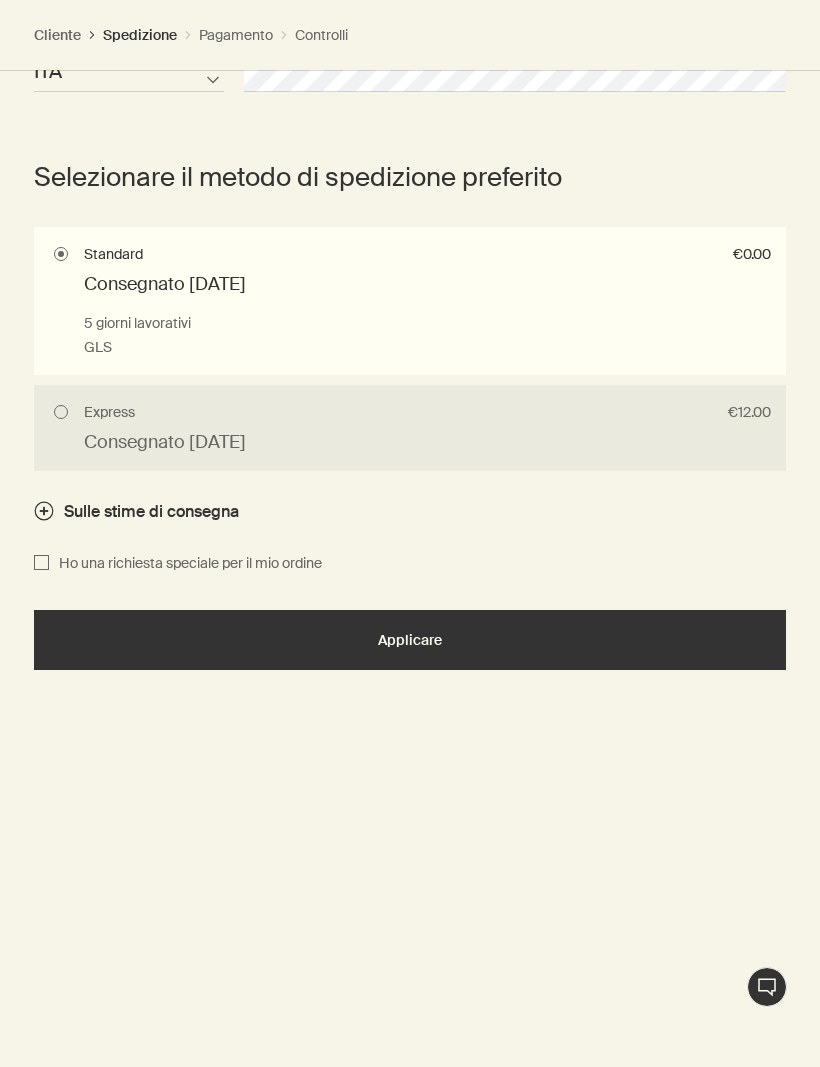 scroll, scrollTop: 1490, scrollLeft: 0, axis: vertical 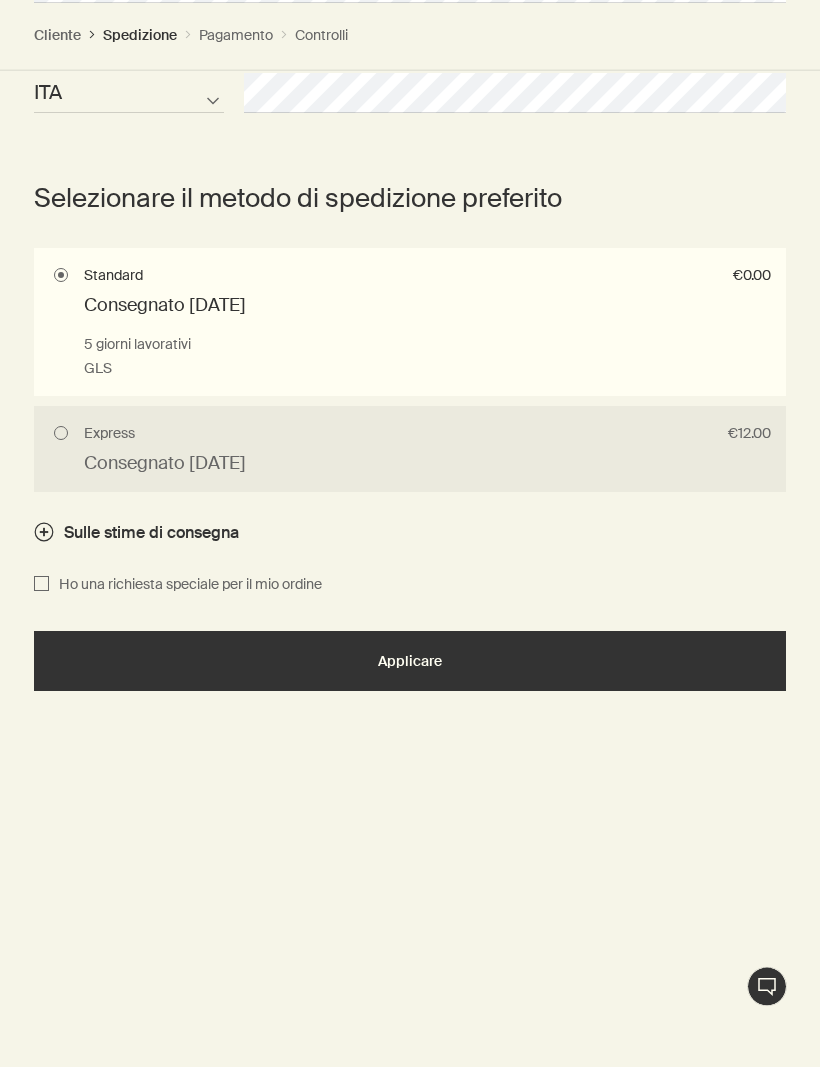 click on "Express €12.00 Consegnato lun 14 lug 2 giorni lavorativi DHL" at bounding box center (410, 450) 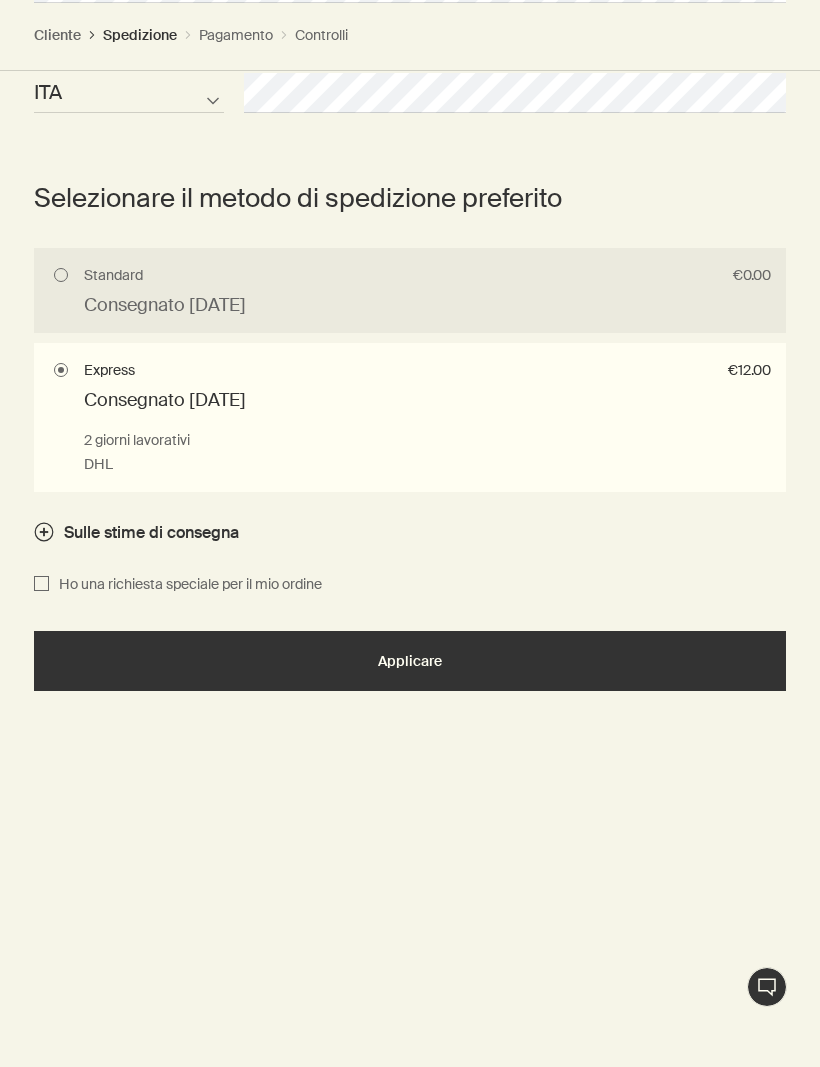 click at bounding box center (410, 291) 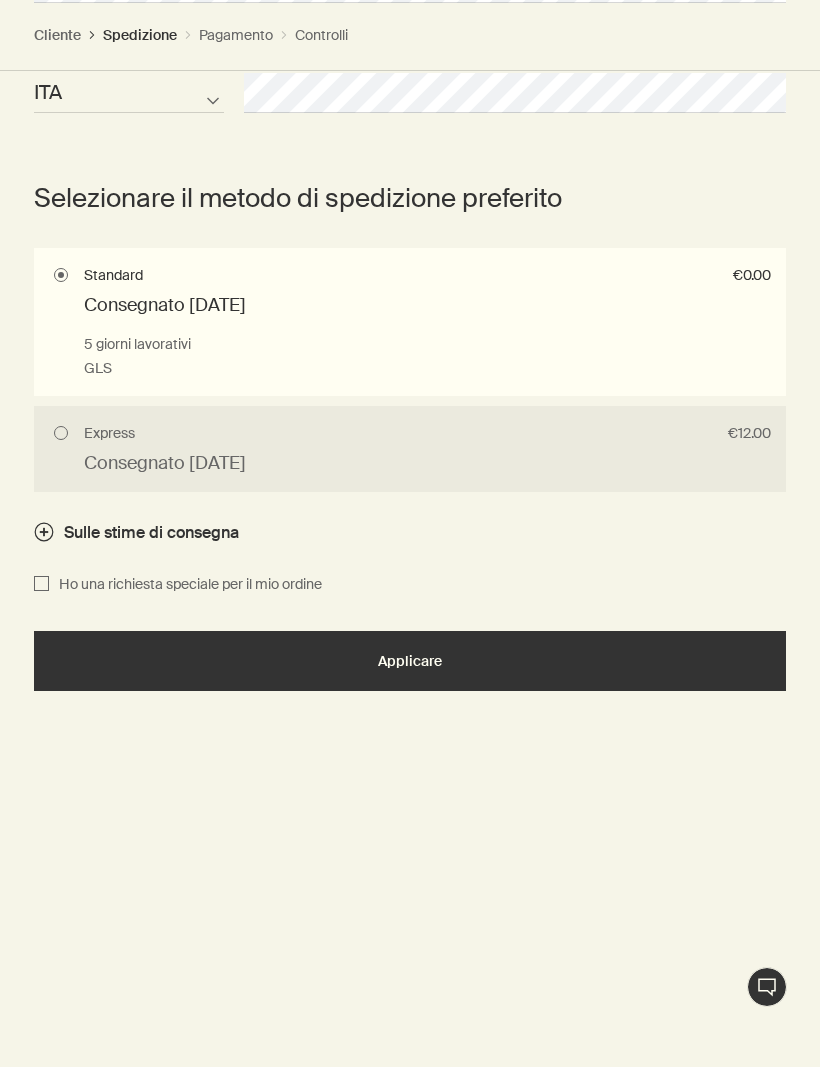 click on "Applicare" at bounding box center (410, 661) 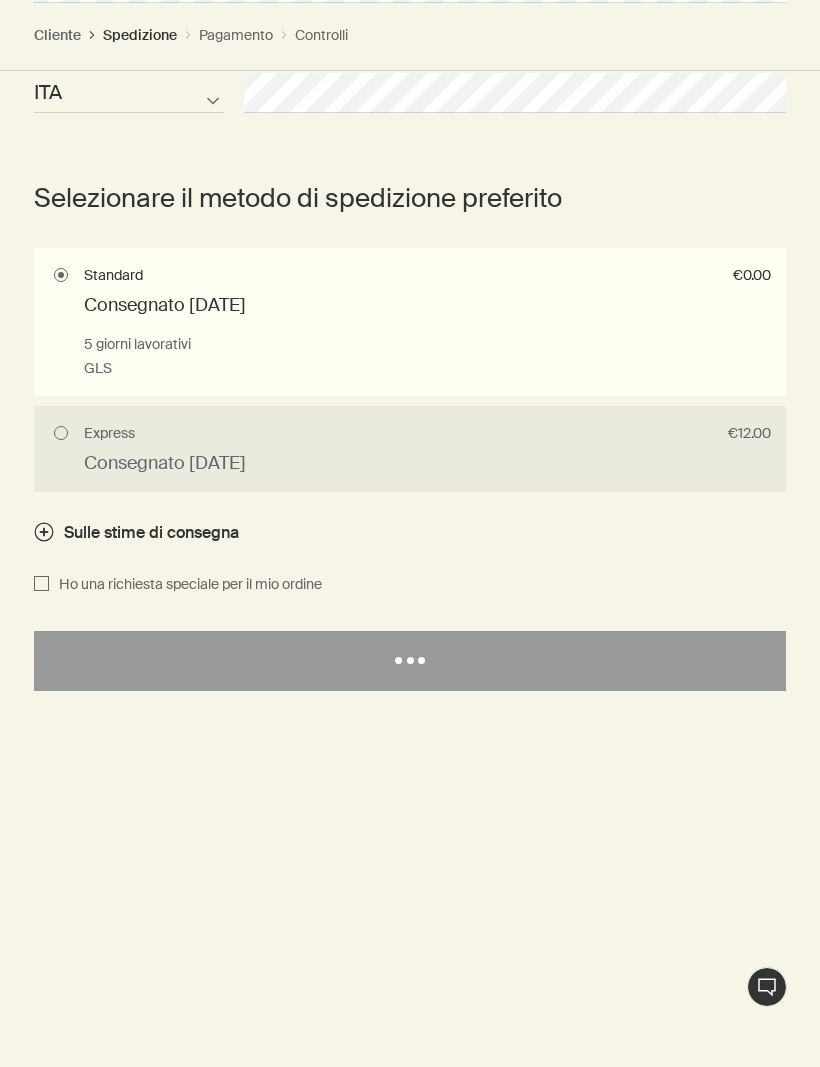 scroll, scrollTop: 0, scrollLeft: 0, axis: both 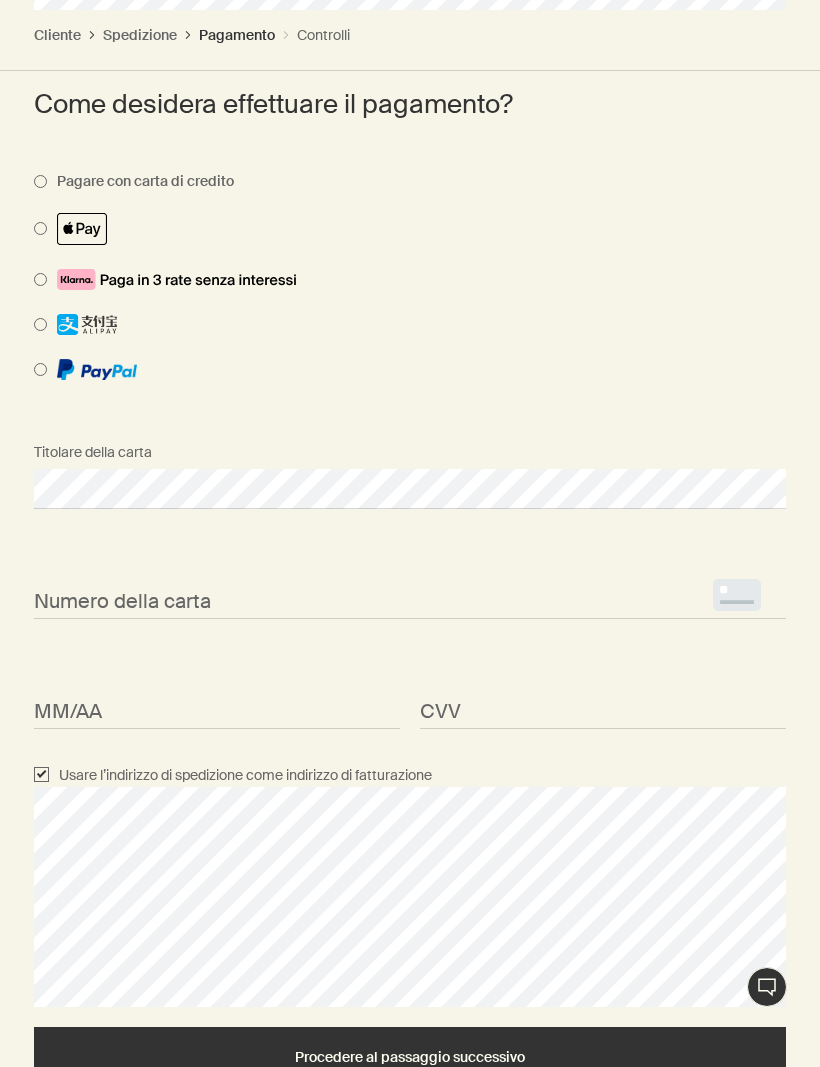 click at bounding box center [395, 369] 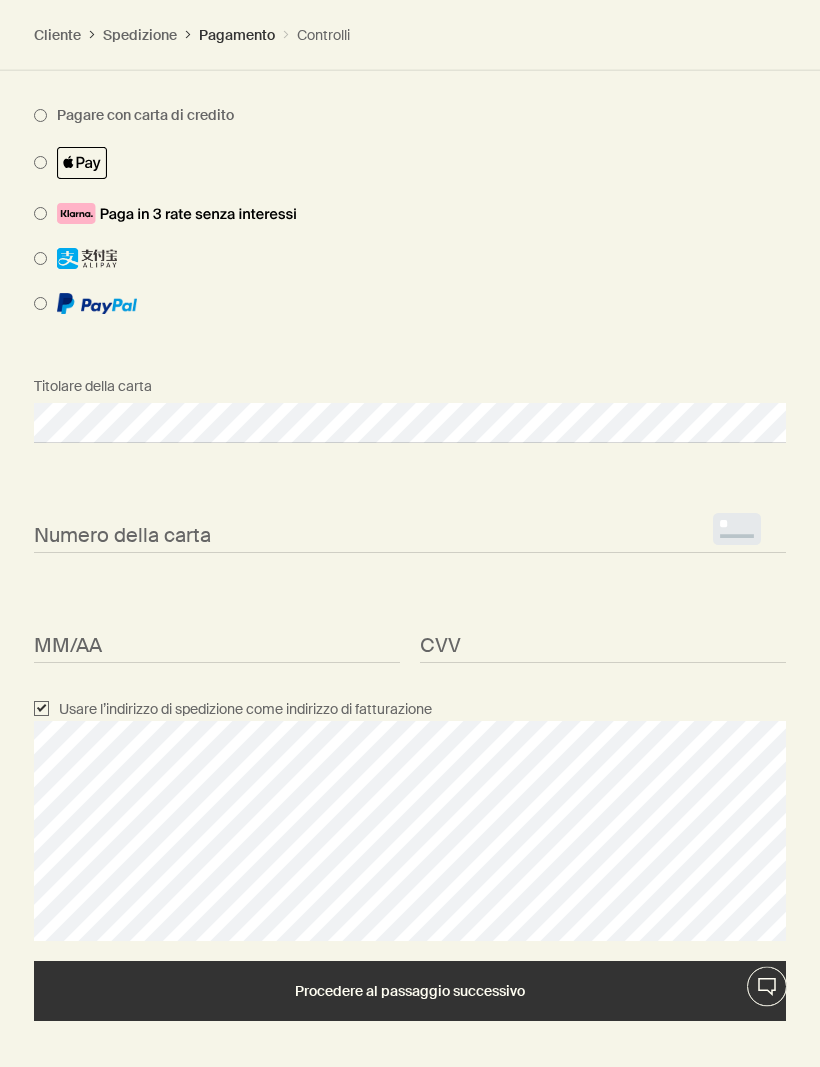 scroll, scrollTop: 942, scrollLeft: 0, axis: vertical 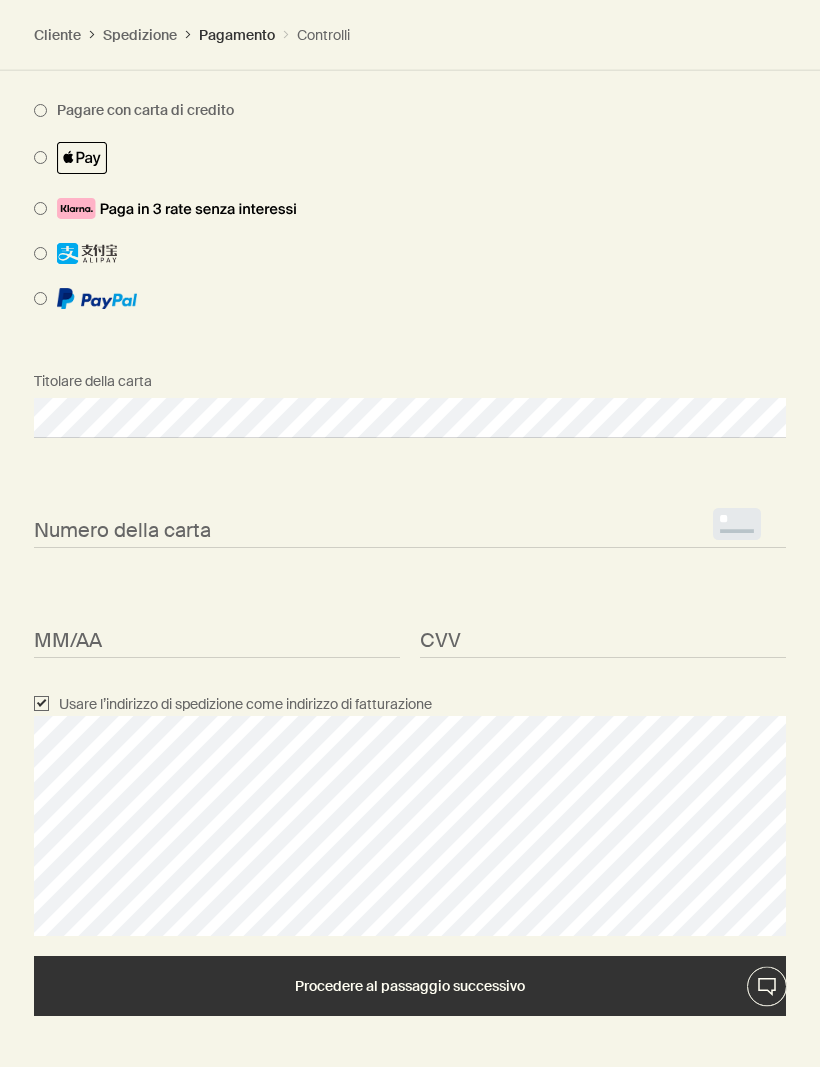 click on "Procedere al passaggio successivo" at bounding box center (410, 987) 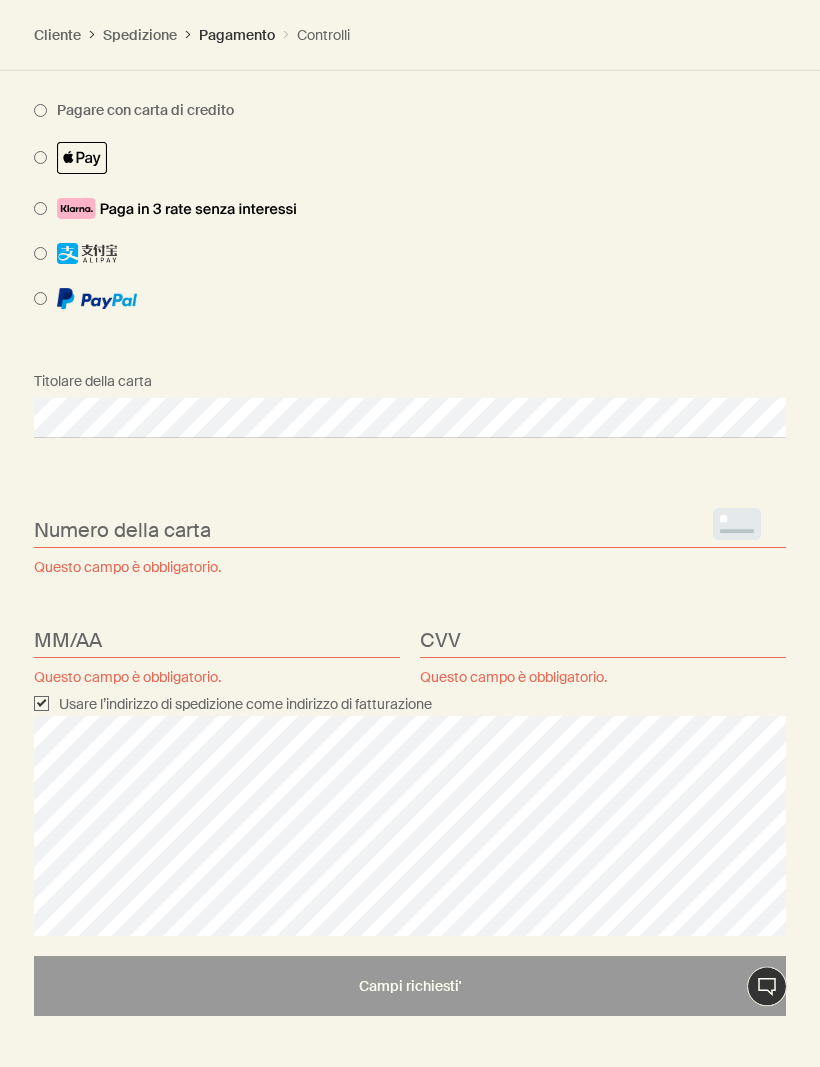 scroll, scrollTop: 942, scrollLeft: 0, axis: vertical 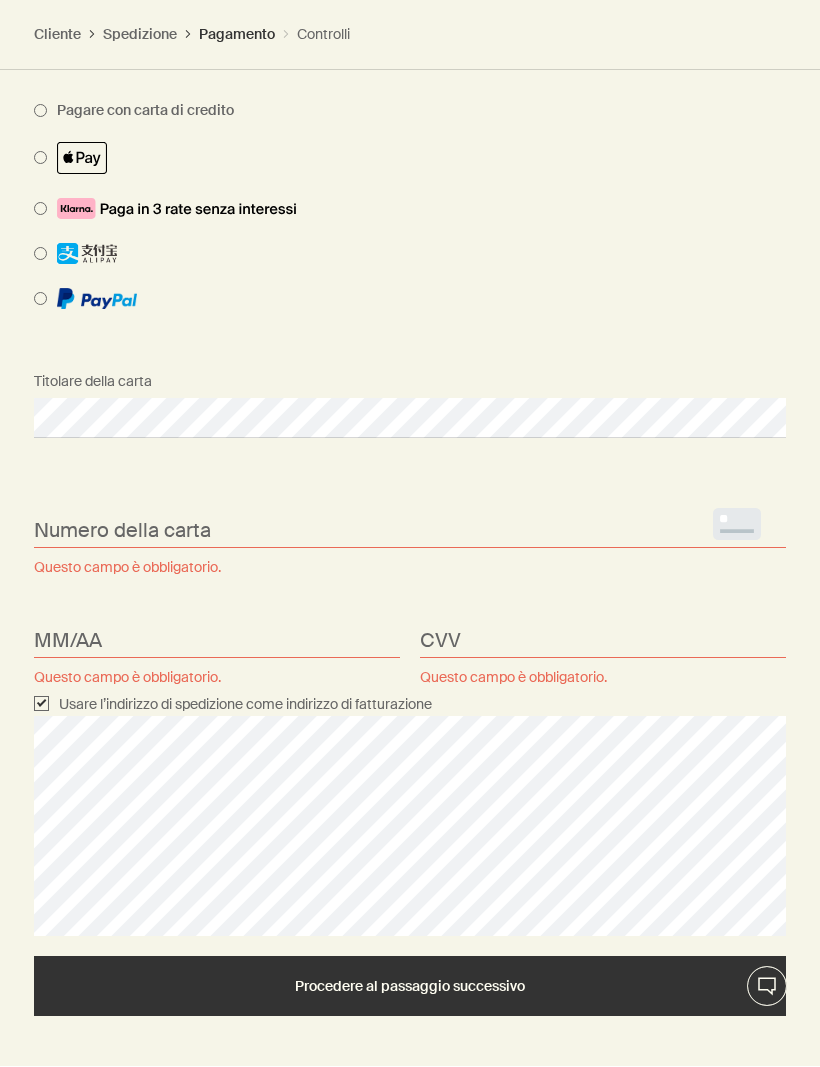 click at bounding box center [395, 299] 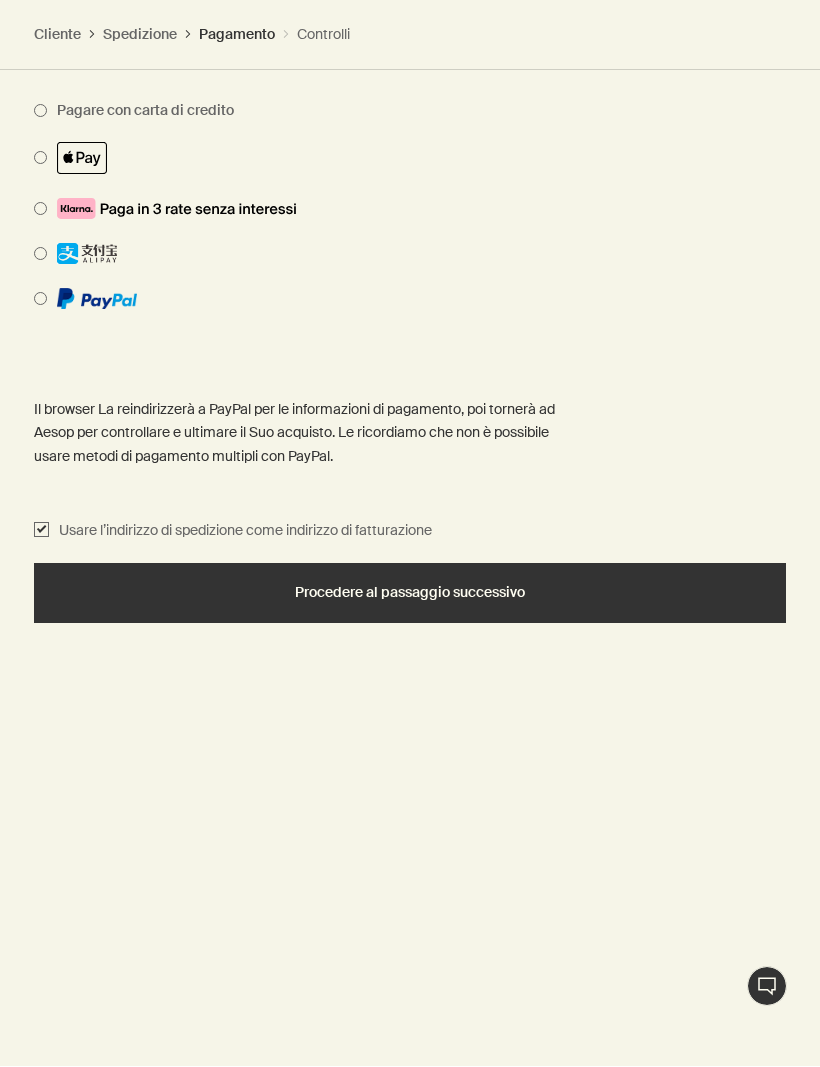 scroll, scrollTop: 943, scrollLeft: 0, axis: vertical 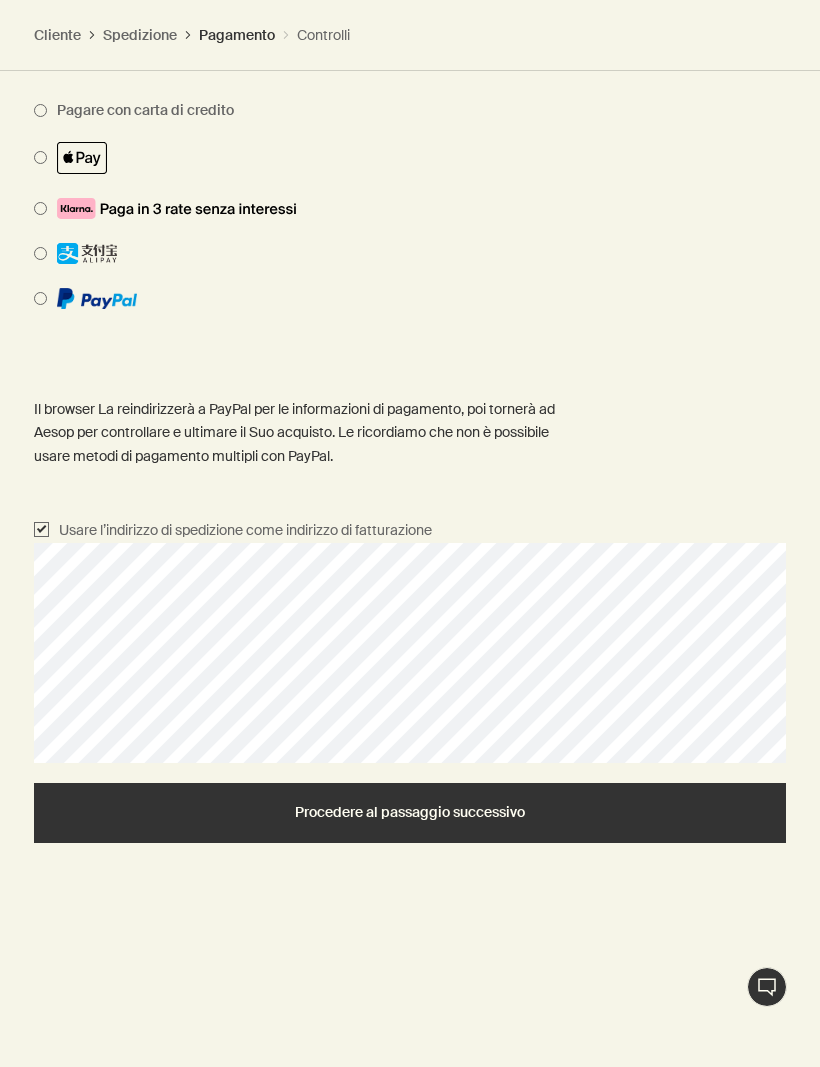 click on "Procedere al passaggio successivo" at bounding box center (410, 813) 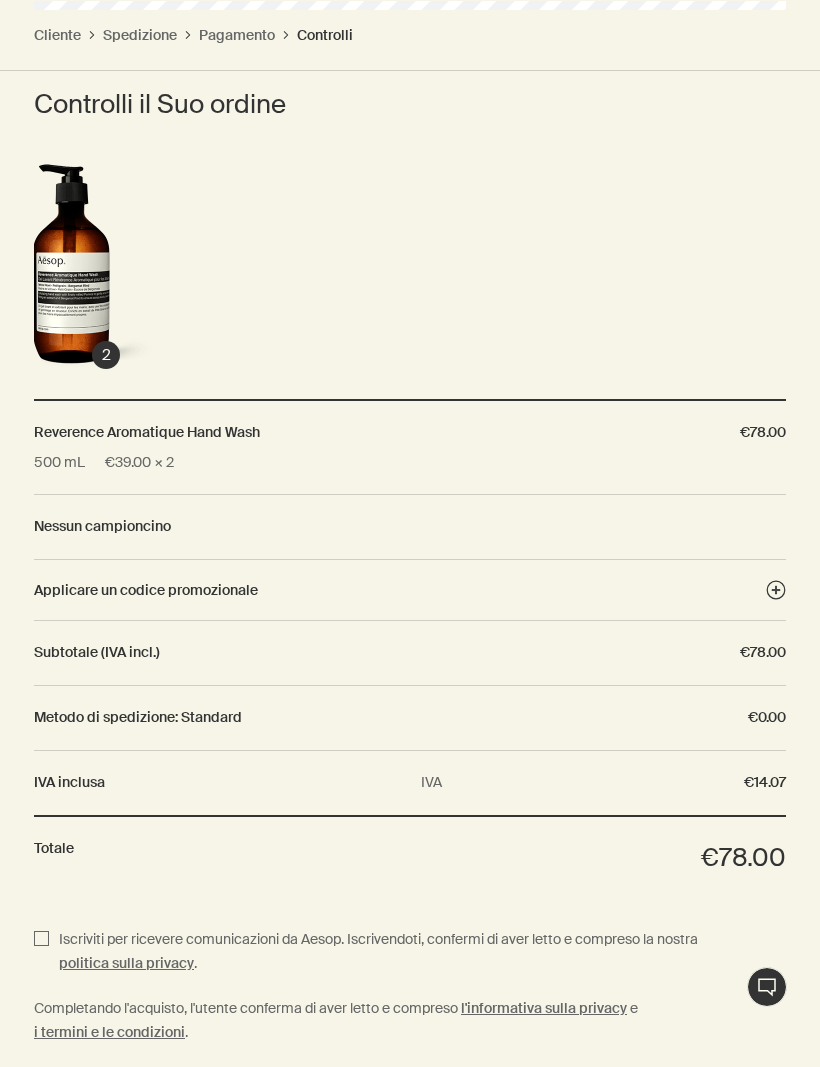 scroll, scrollTop: 954, scrollLeft: 0, axis: vertical 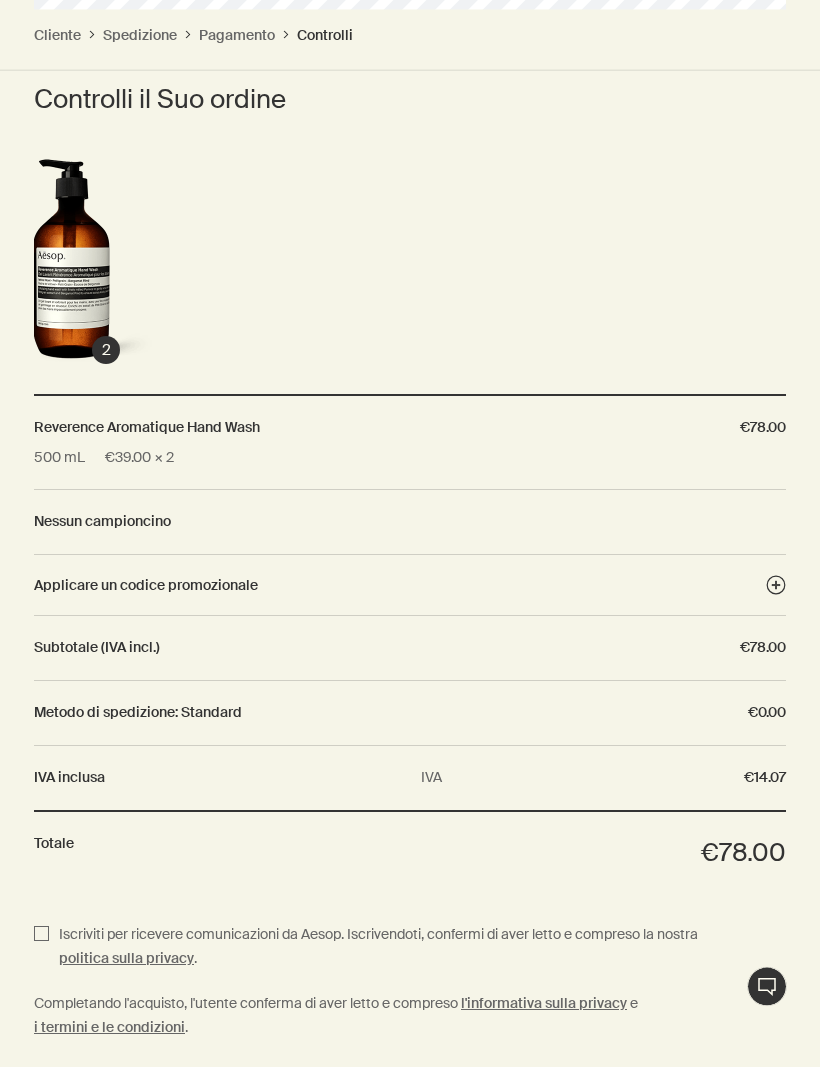 click on "Iscriviti per ricevere comunicazioni da Aesop. Iscrivendoti, confermi di aver letto e compreso la nostra  politica sulla privacy ." at bounding box center (41, 948) 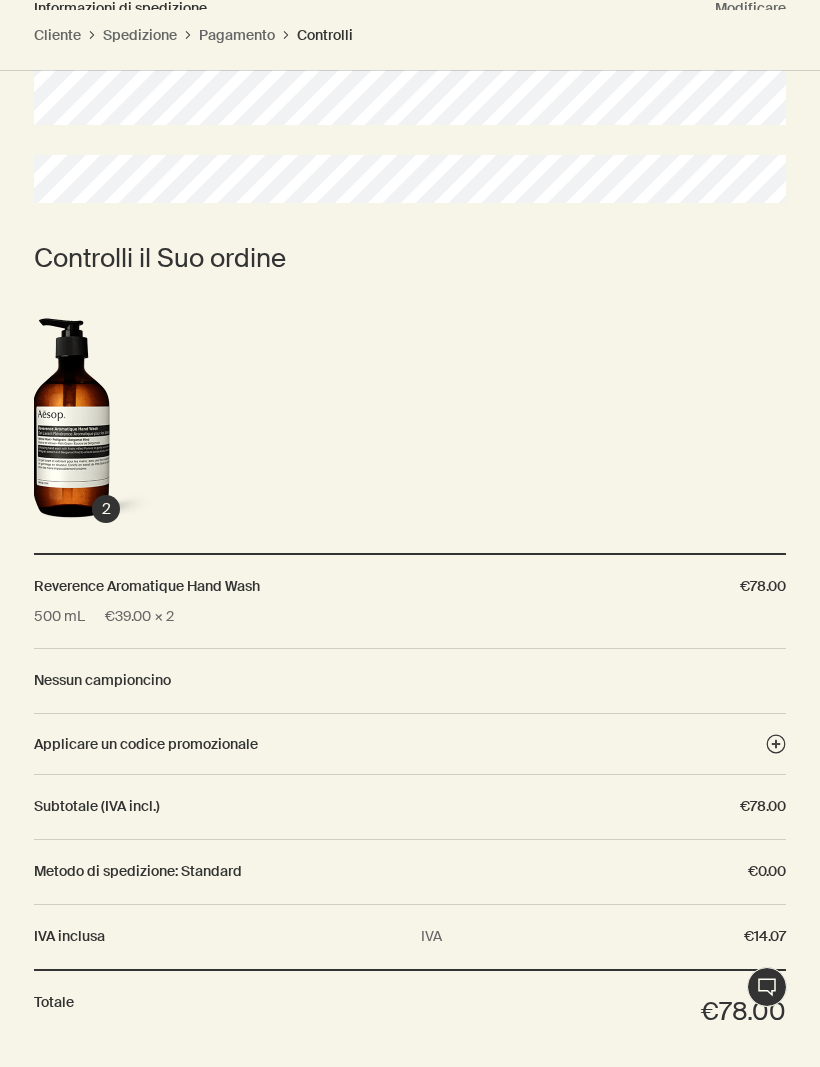 scroll, scrollTop: 954, scrollLeft: 0, axis: vertical 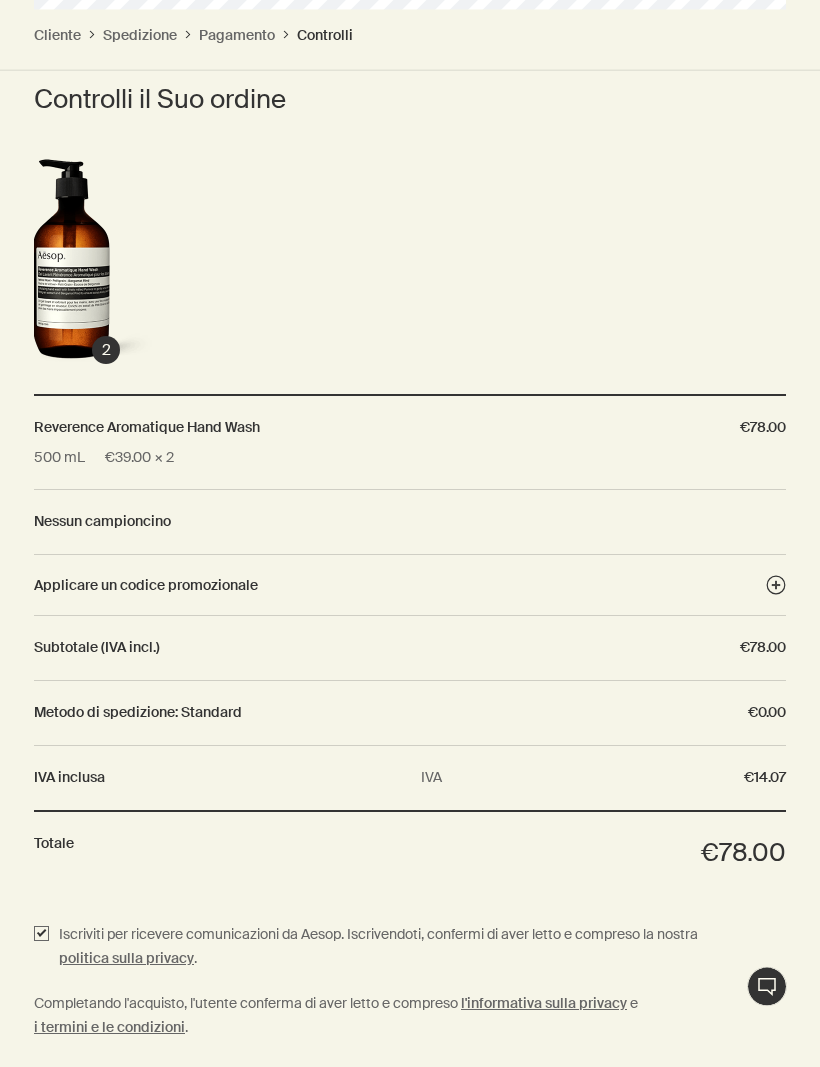 click on "Completare l’acquisto" at bounding box center (410, 1102) 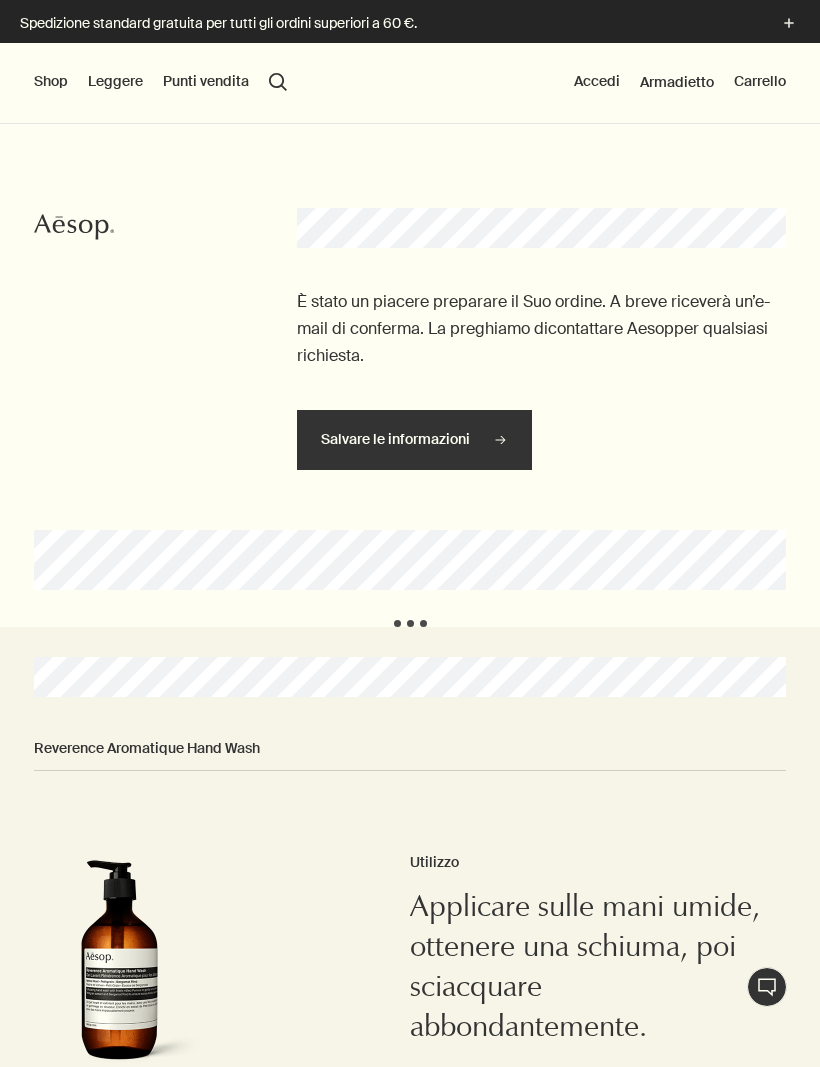 scroll, scrollTop: 0, scrollLeft: 0, axis: both 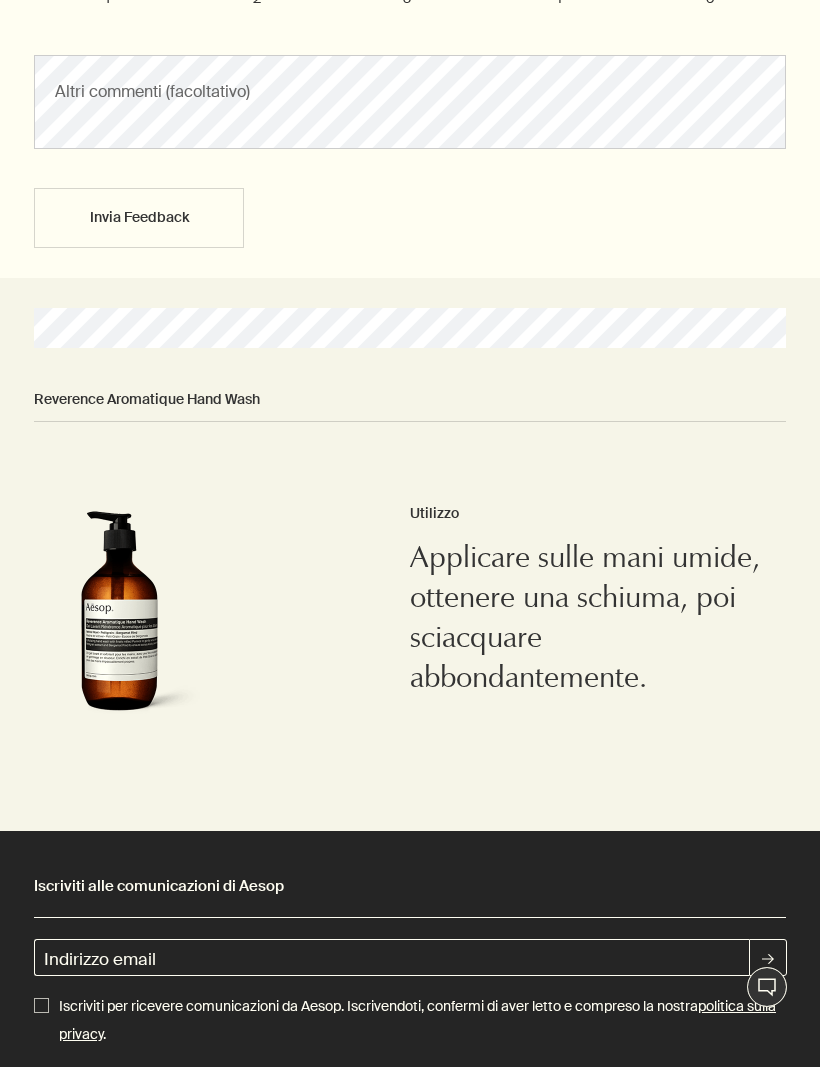 click at bounding box center [120, 617] 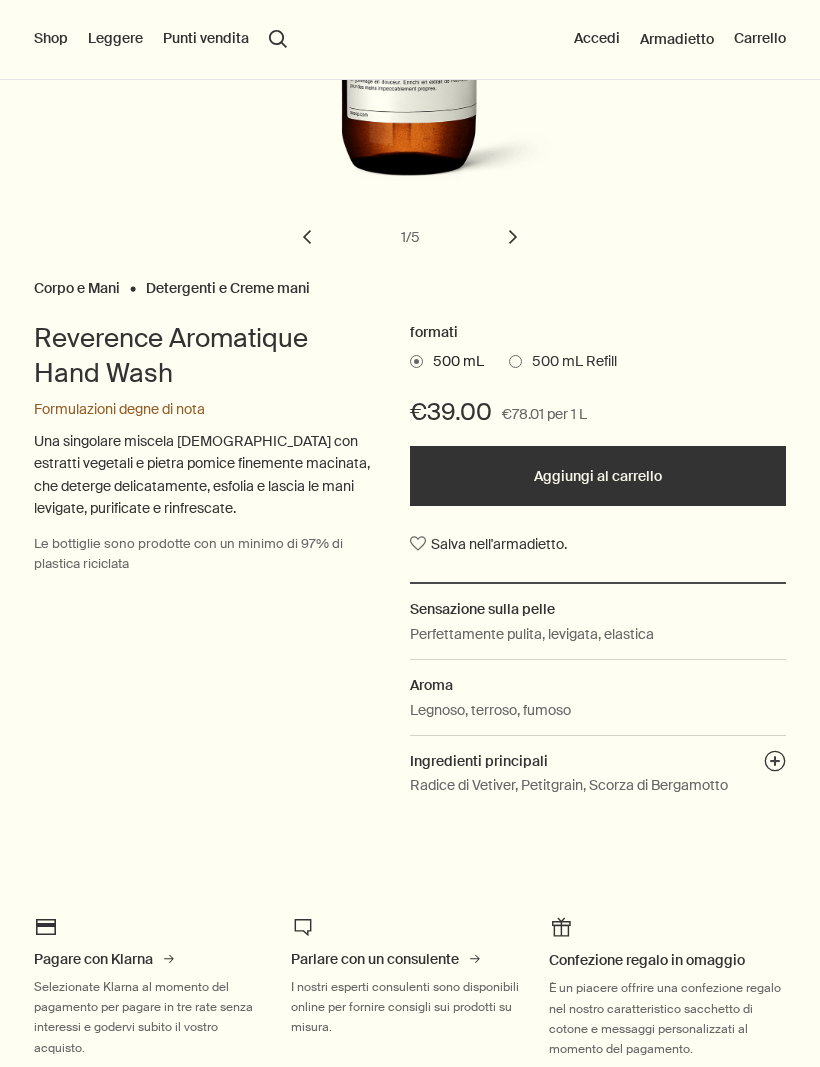 scroll, scrollTop: 0, scrollLeft: 0, axis: both 